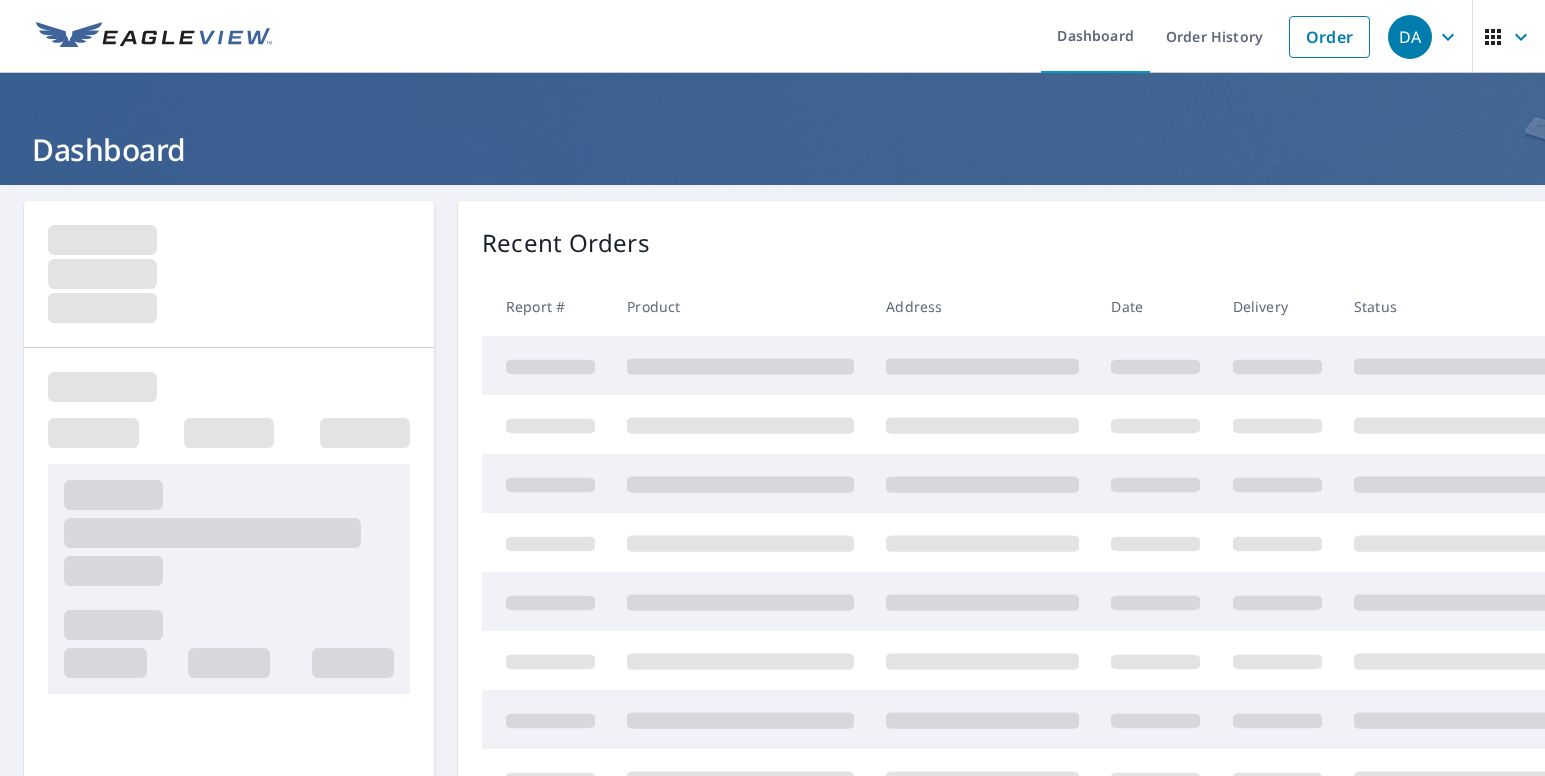 scroll, scrollTop: 0, scrollLeft: 0, axis: both 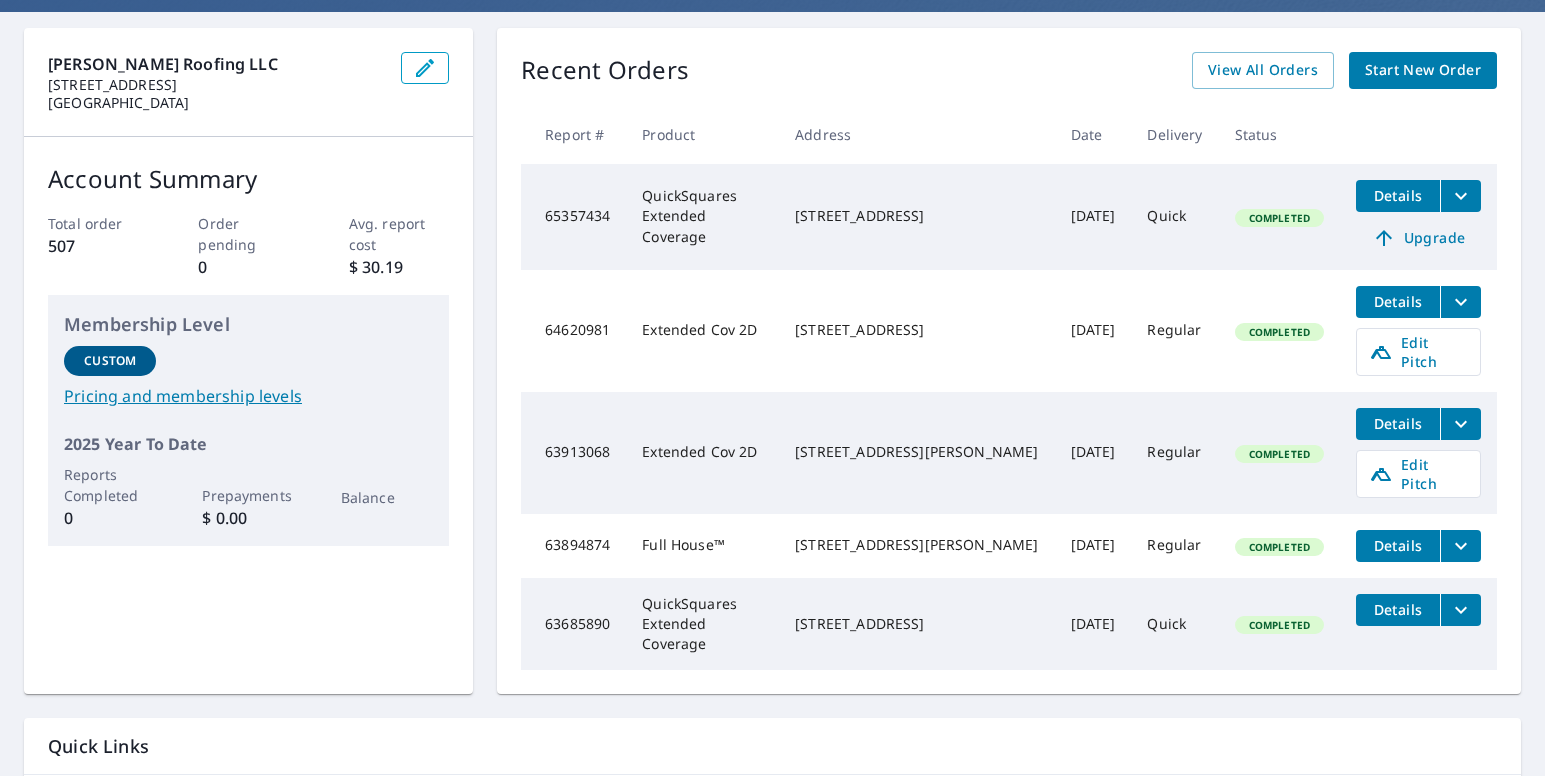 click on "[PERSON_NAME] Roofing LLC [STREET_ADDRESS] Account Summary Total order 507 Order pending 0 Avg. report cost $ 30.19 Membership Level Custom Pricing and membership levels 2025 Year To Date Reports Completed 0 Prepayments $ 0.00 Balance Recent Orders View All Orders Start New Order Report # Product Address Date Delivery Status 65357434 QuickSquares Extended Coverage [STREET_ADDRESS] [DATE] Quick Completed Details Upgrade 64620981 Extended Cov 2D [STREET_ADDRESS] [DATE] Regular Completed Details Edit Pitch 63913068 Extended Cov 2D [STREET_ADDRESS][PERSON_NAME] [DATE] Regular Completed Details Edit Pitch 63894874 Full House™ [STREET_ADDRESS][PERSON_NAME] [DATE] Regular Completed Details 63685890 QuickSquares Extended Coverage [STREET_ADDRESS] [DATE] Quick Completed Details Quick Links Reports and order history Billing information Order preferences Contact information Text alert settings" at bounding box center [772, 441] 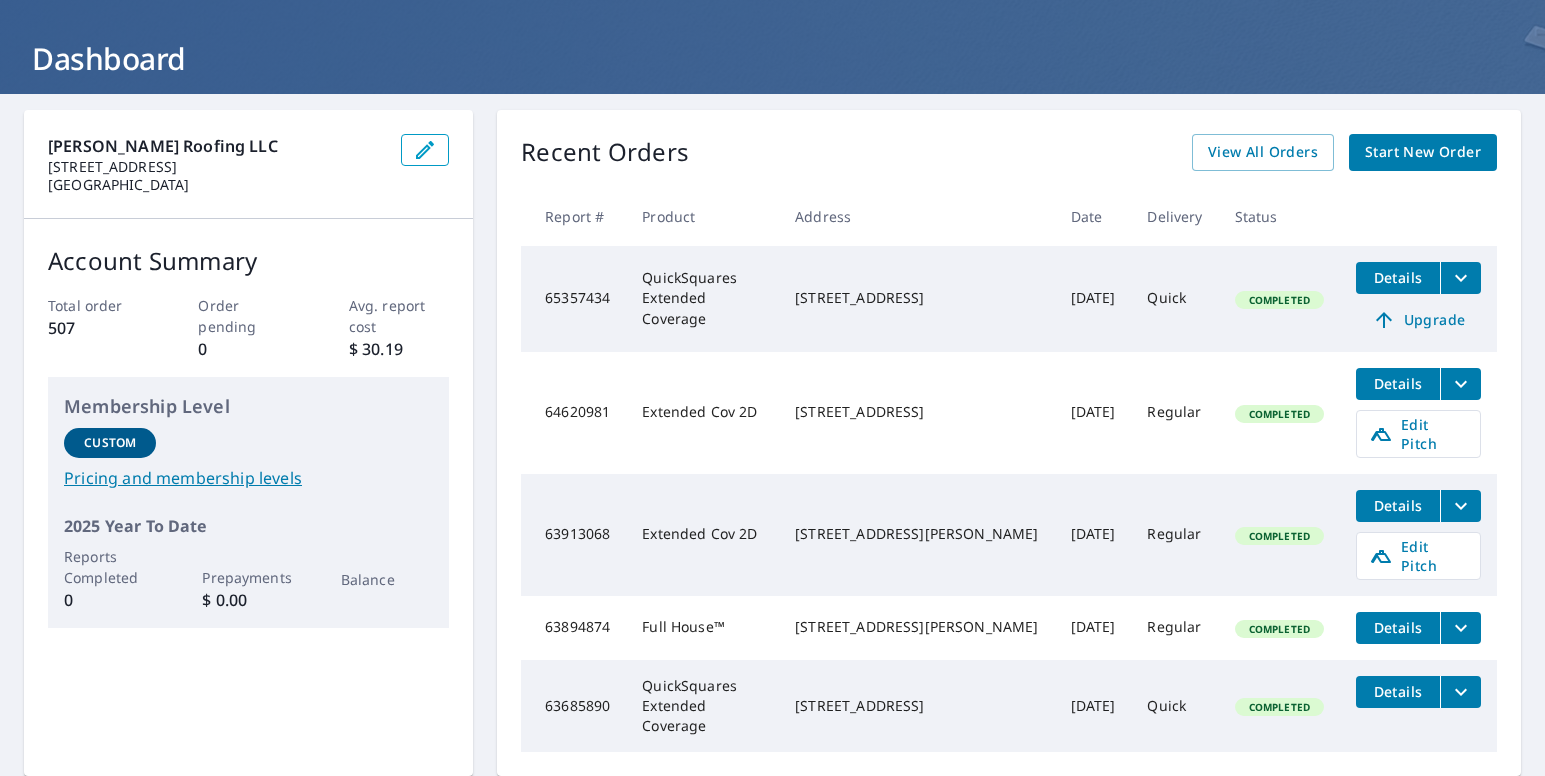 scroll, scrollTop: 64, scrollLeft: 0, axis: vertical 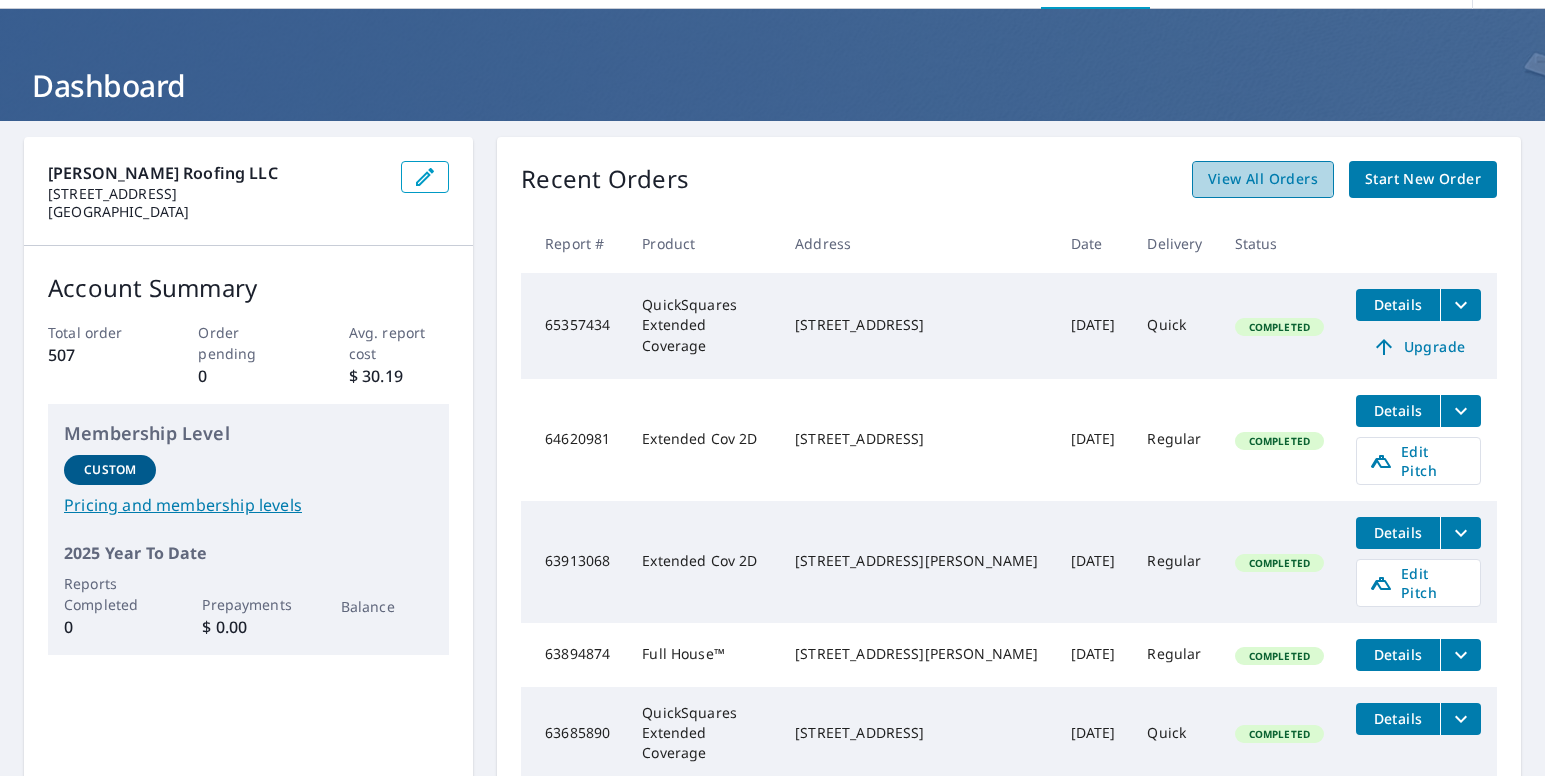 click on "View All Orders" at bounding box center (1263, 179) 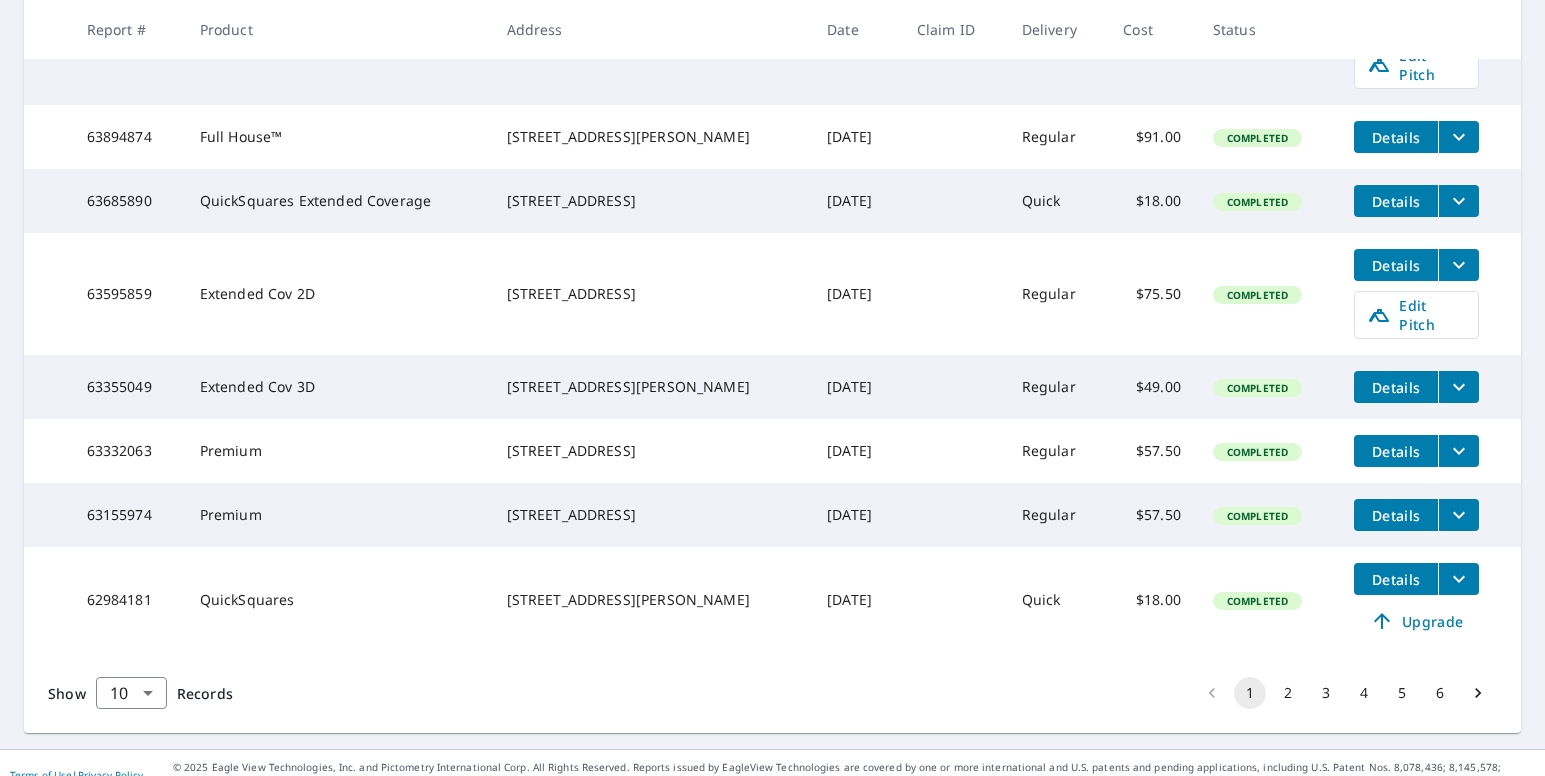 scroll, scrollTop: 710, scrollLeft: 0, axis: vertical 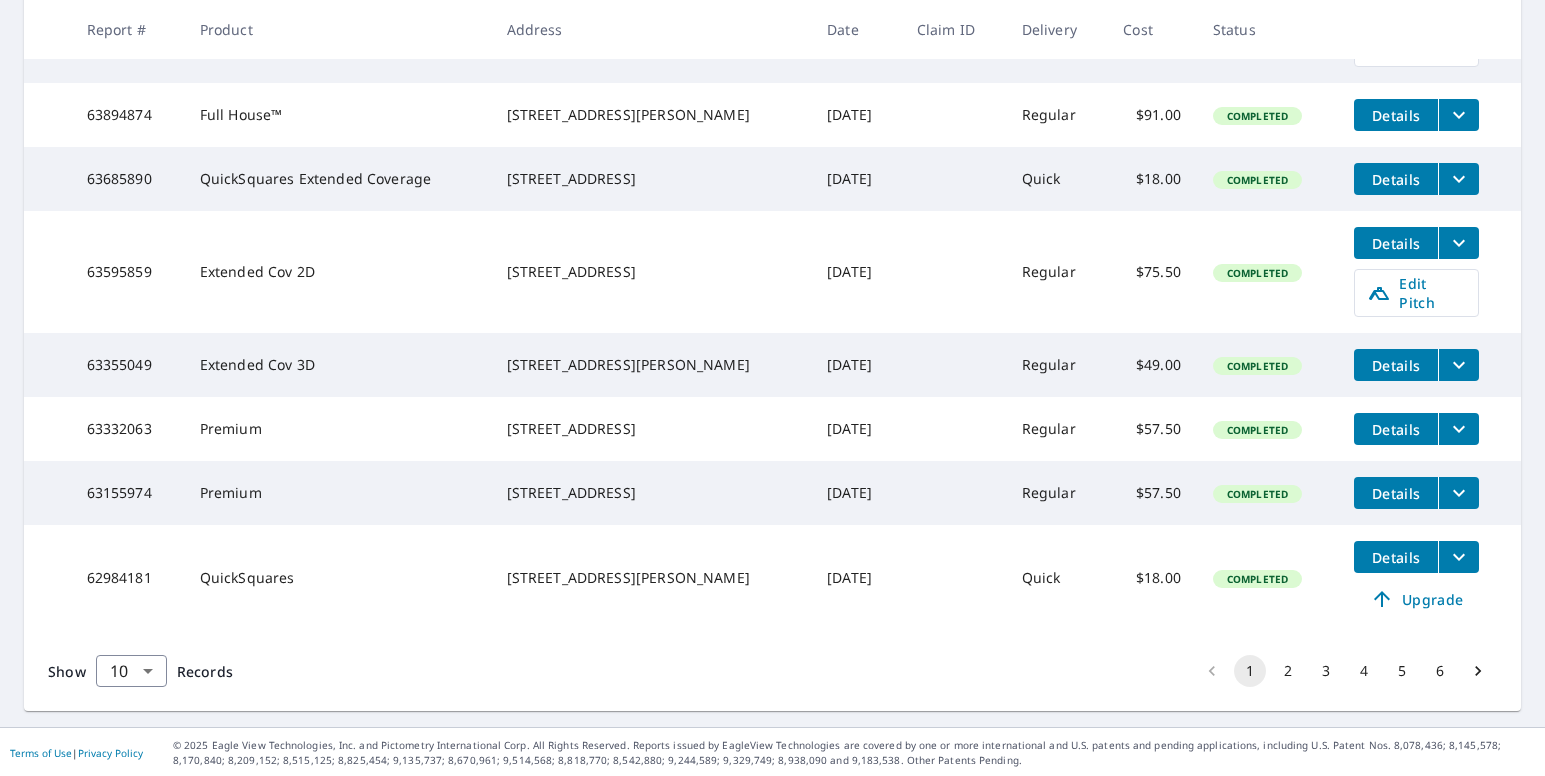 click on "2" at bounding box center (1288, 671) 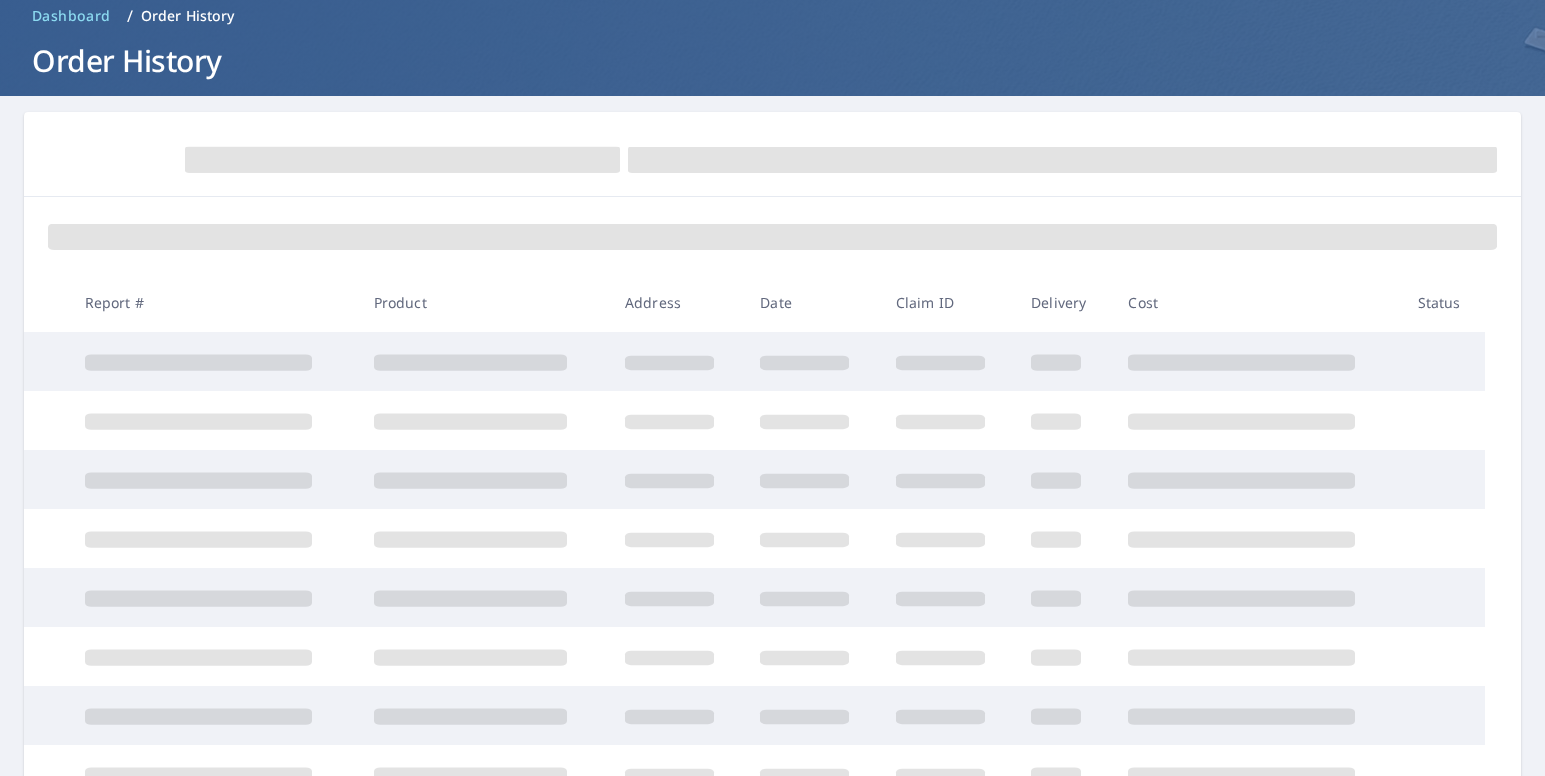 scroll, scrollTop: 0, scrollLeft: 0, axis: both 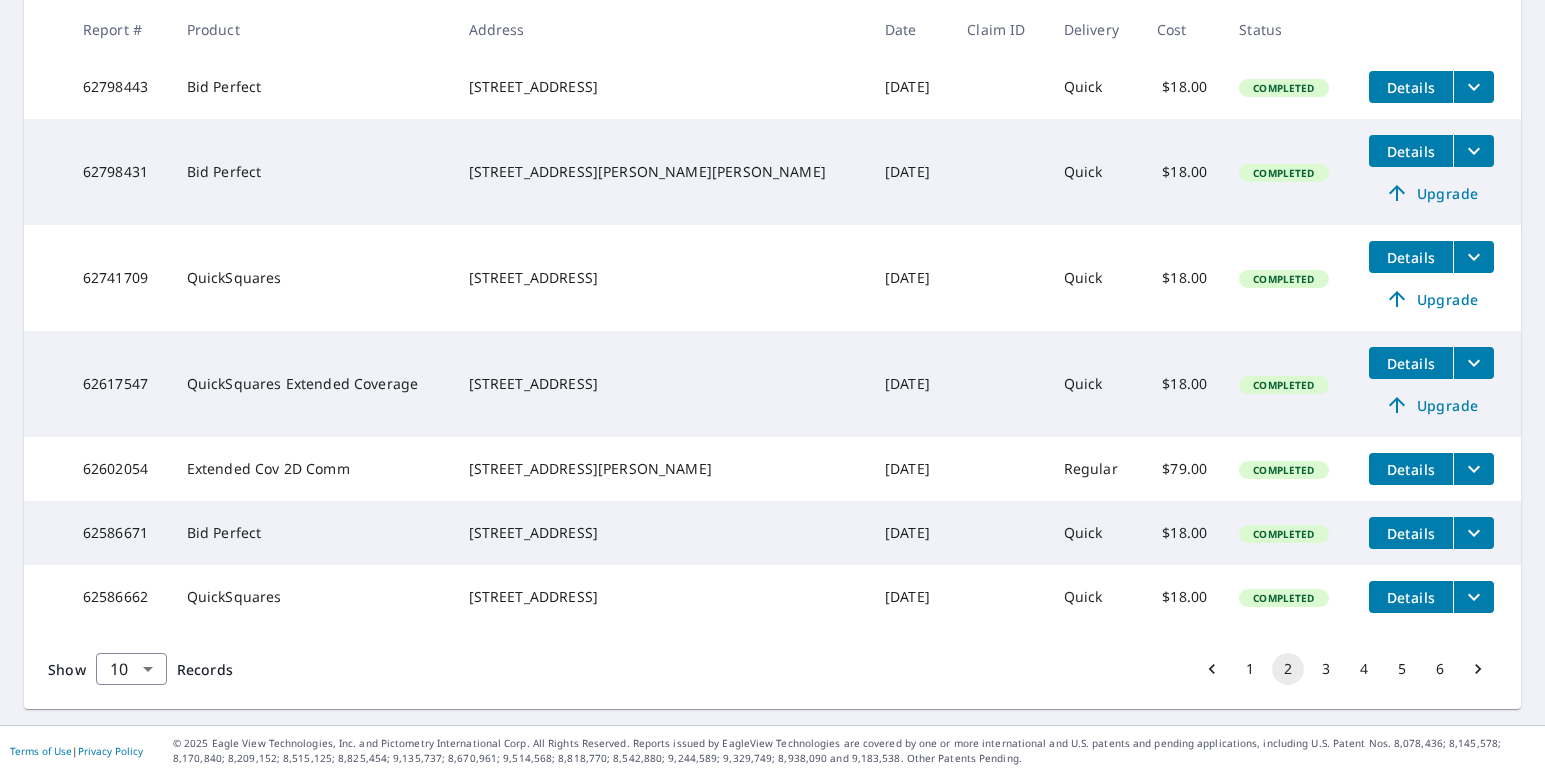 click on "3" at bounding box center [1326, 669] 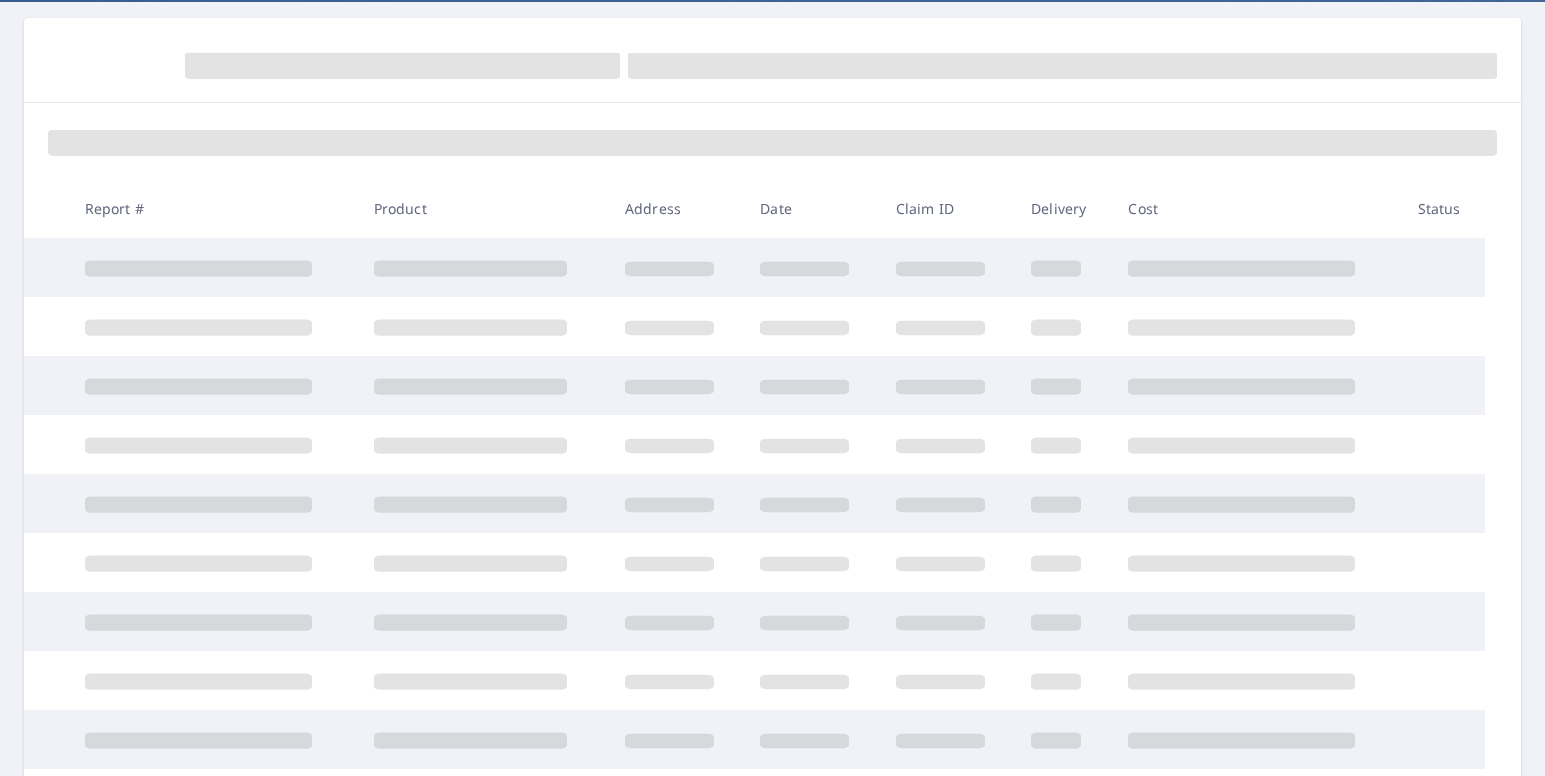scroll, scrollTop: 0, scrollLeft: 0, axis: both 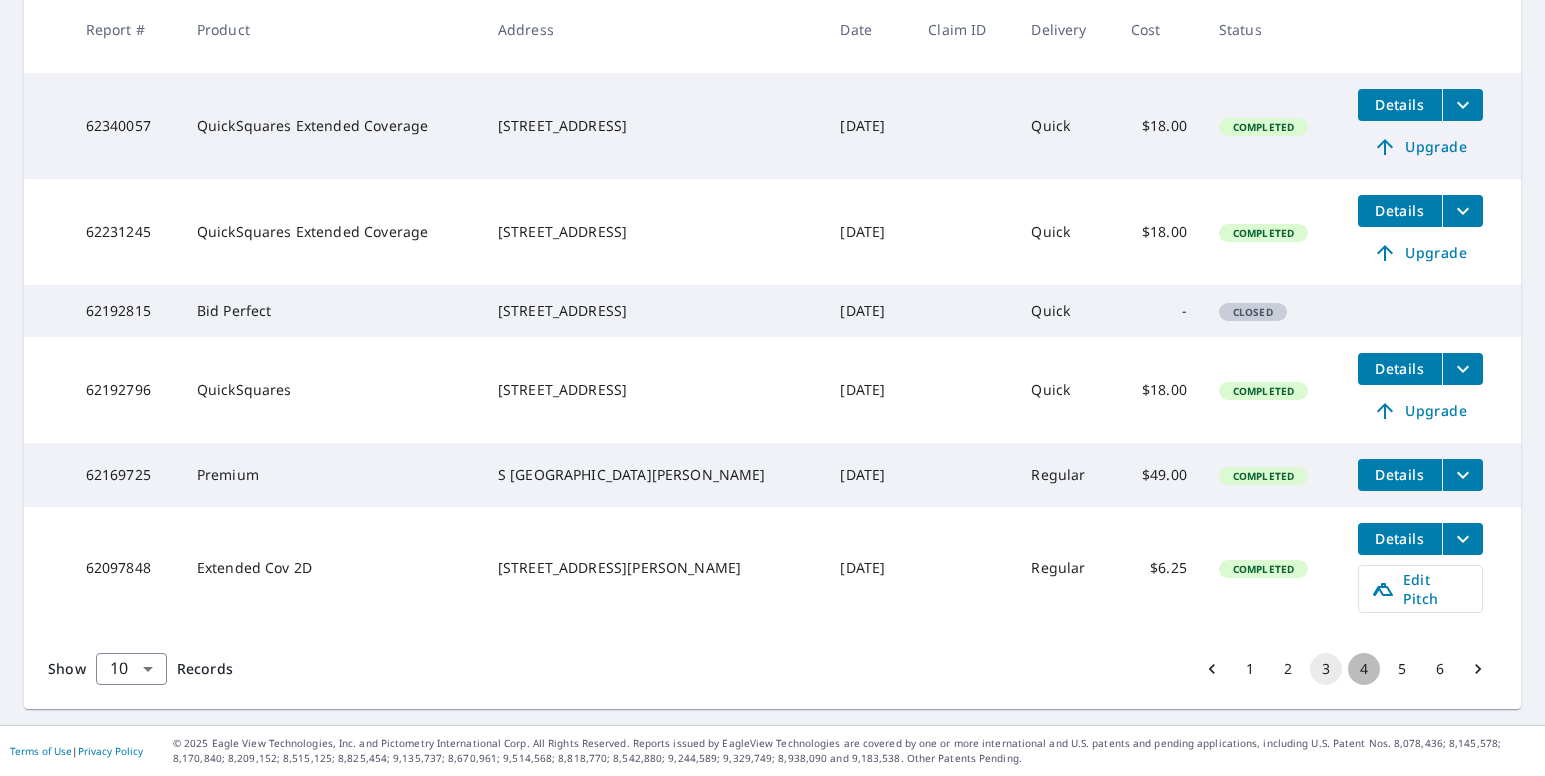 click on "4" at bounding box center [1364, 669] 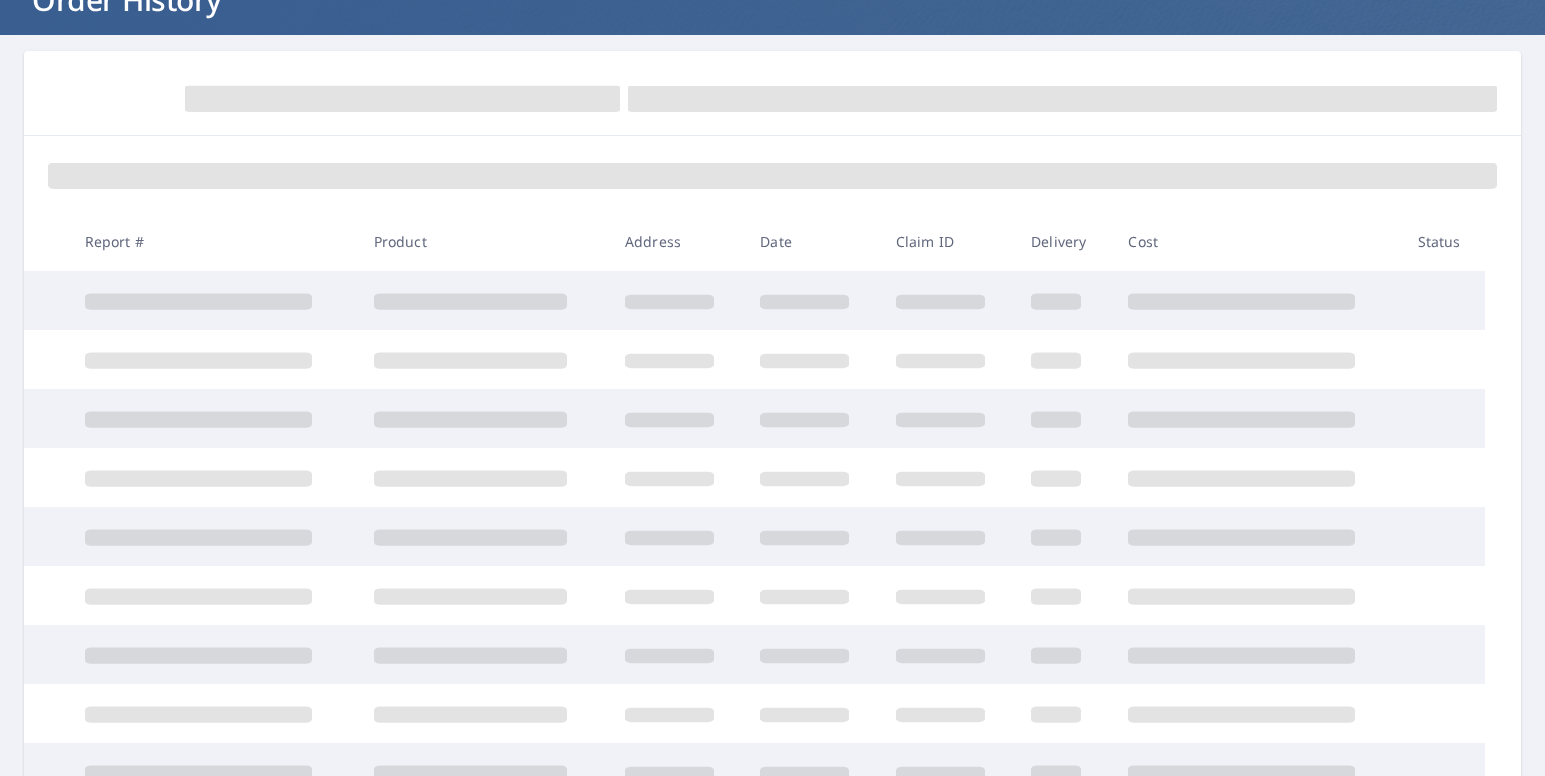 scroll, scrollTop: 0, scrollLeft: 0, axis: both 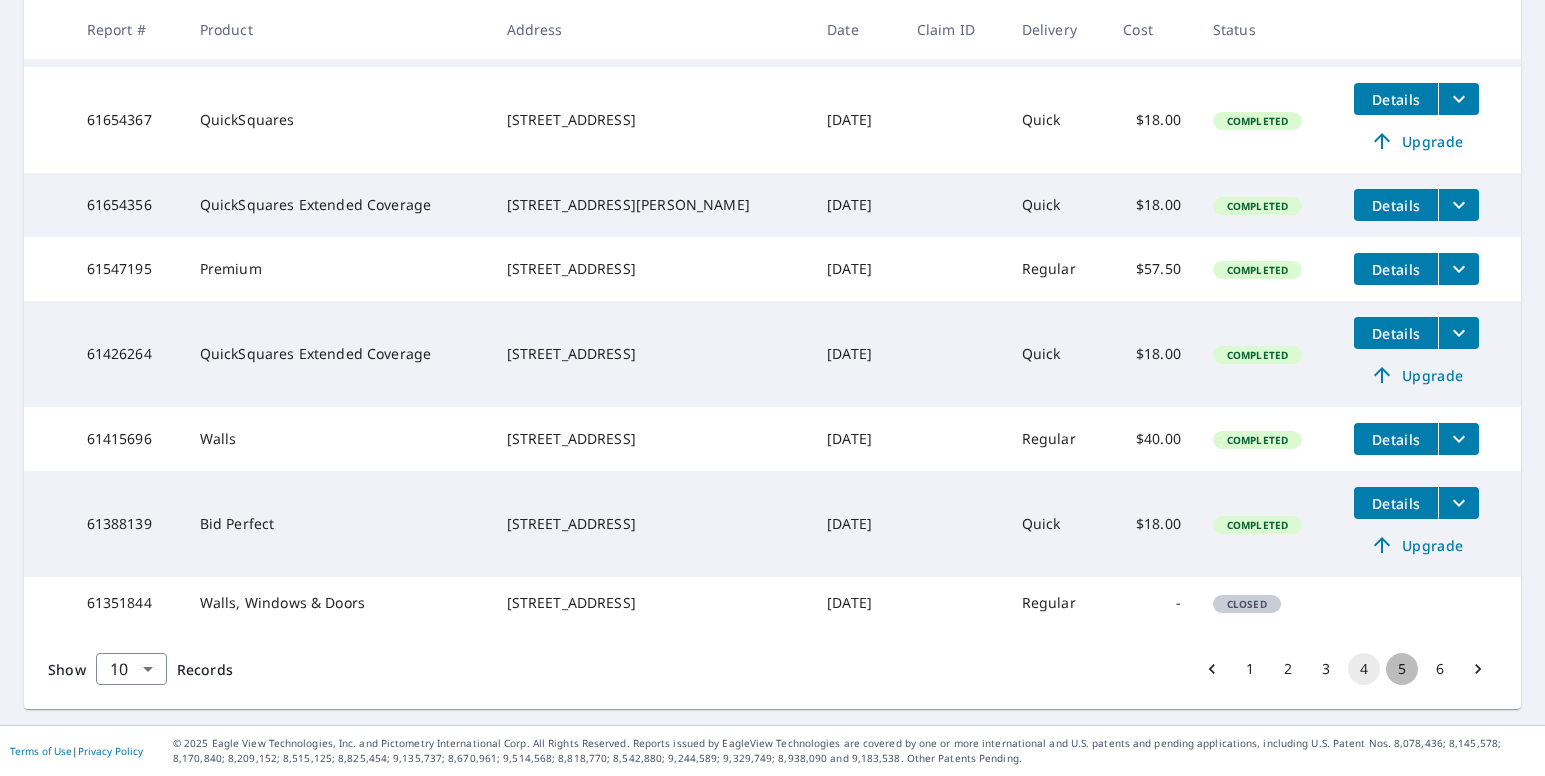 click on "5" at bounding box center [1402, 669] 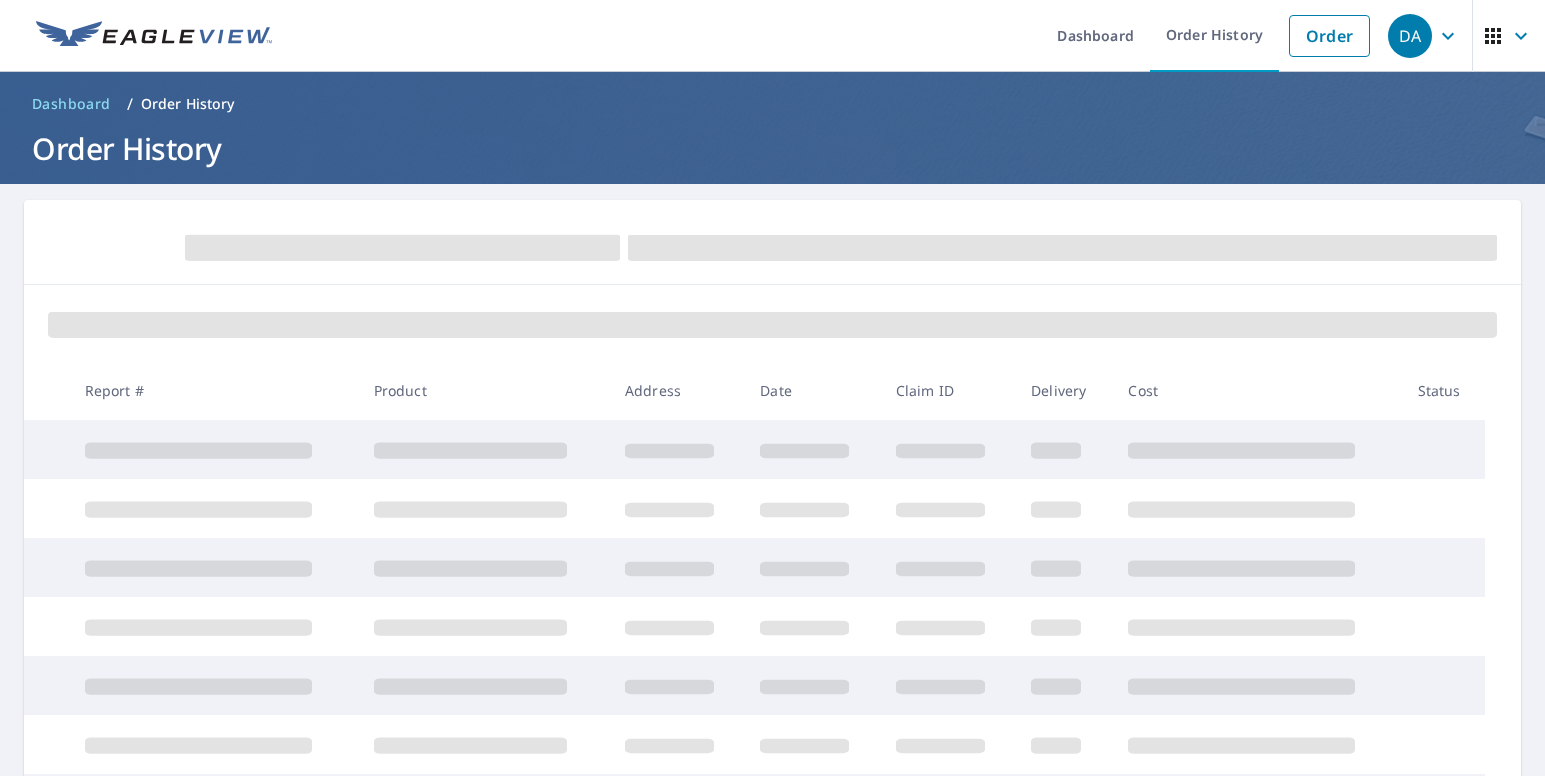 scroll, scrollTop: 0, scrollLeft: 0, axis: both 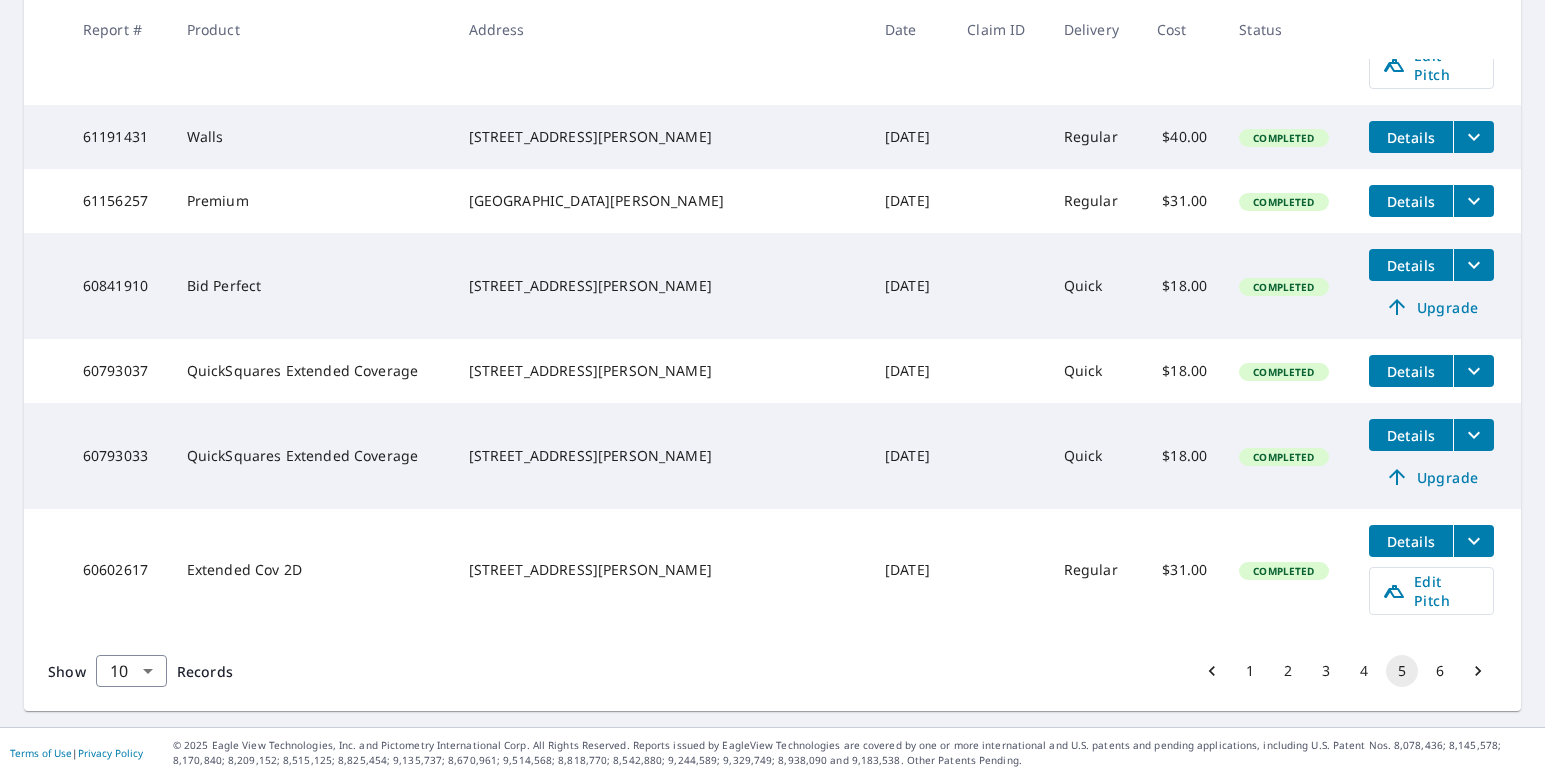 click on "6" at bounding box center [1440, 671] 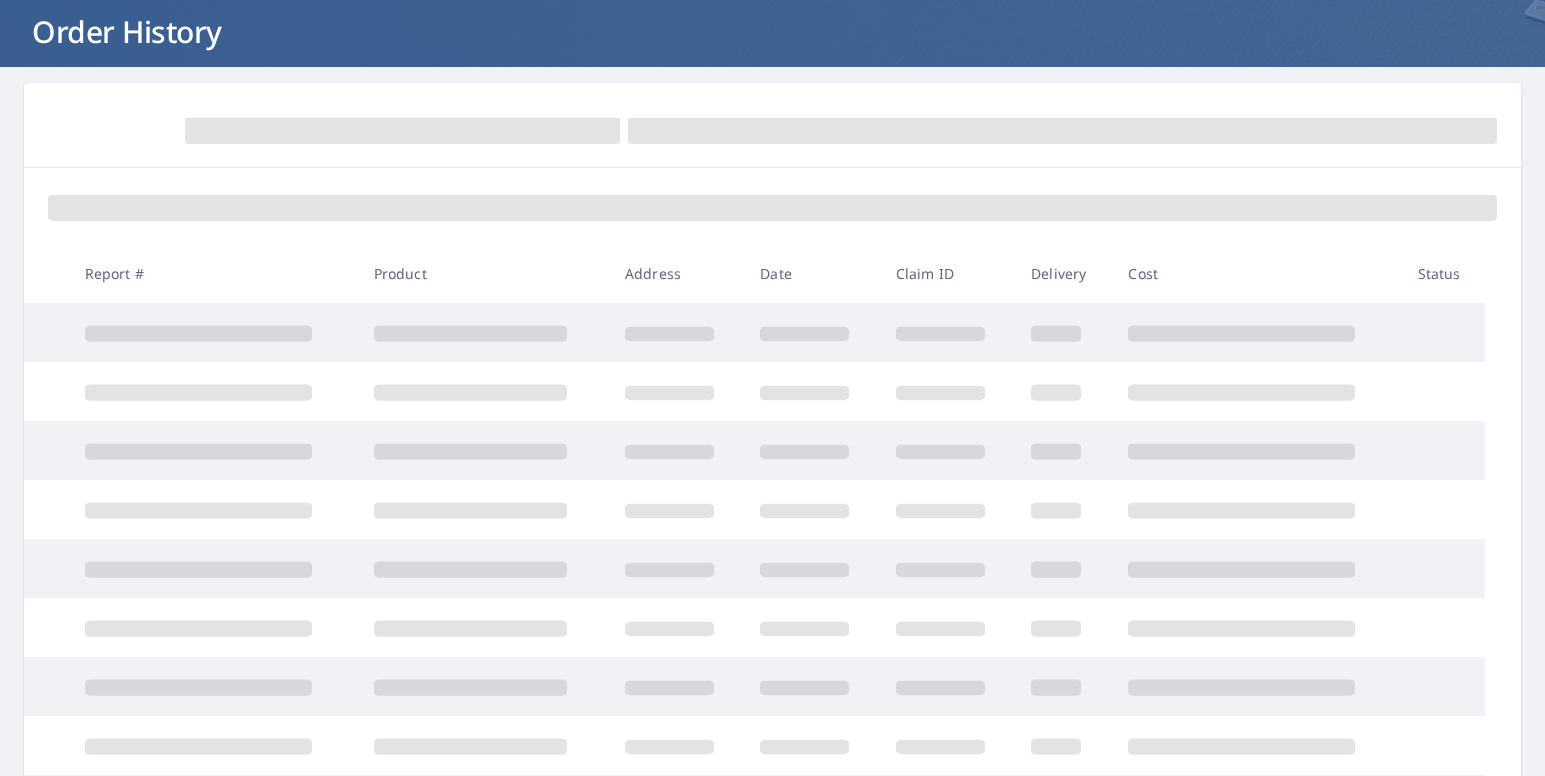 scroll, scrollTop: 0, scrollLeft: 0, axis: both 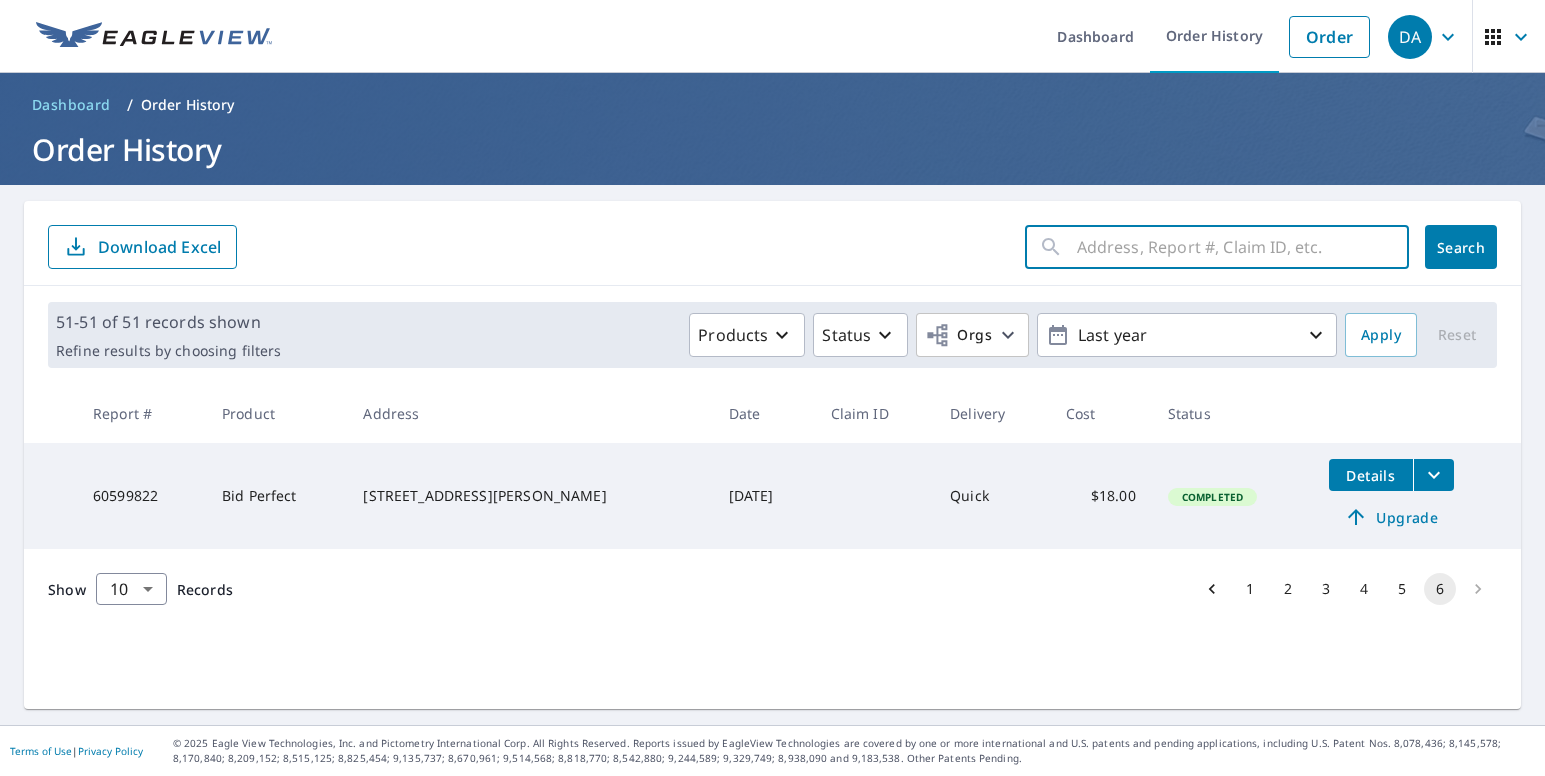 click at bounding box center [1243, 247] 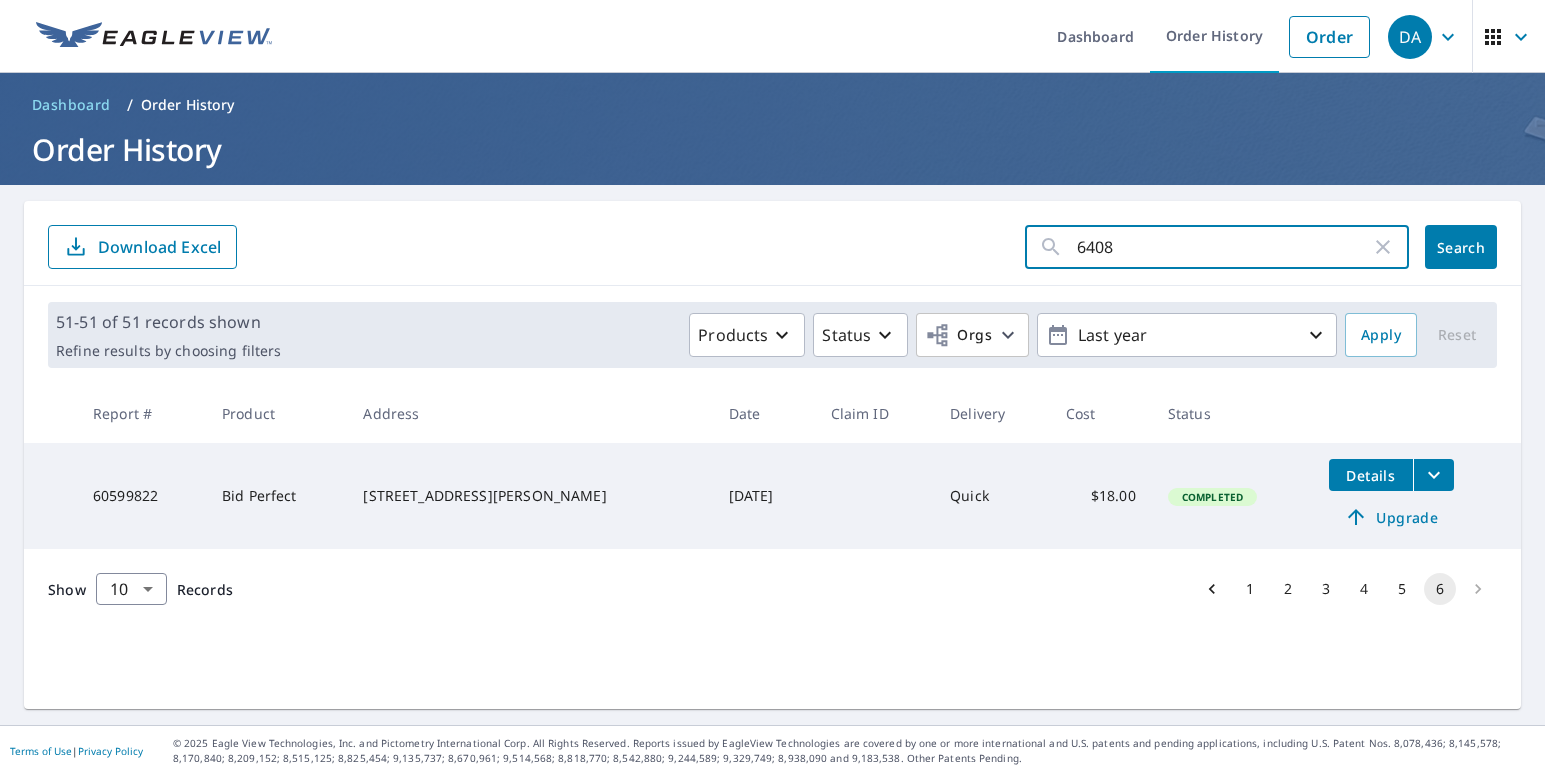 click on "6408" at bounding box center (1224, 247) 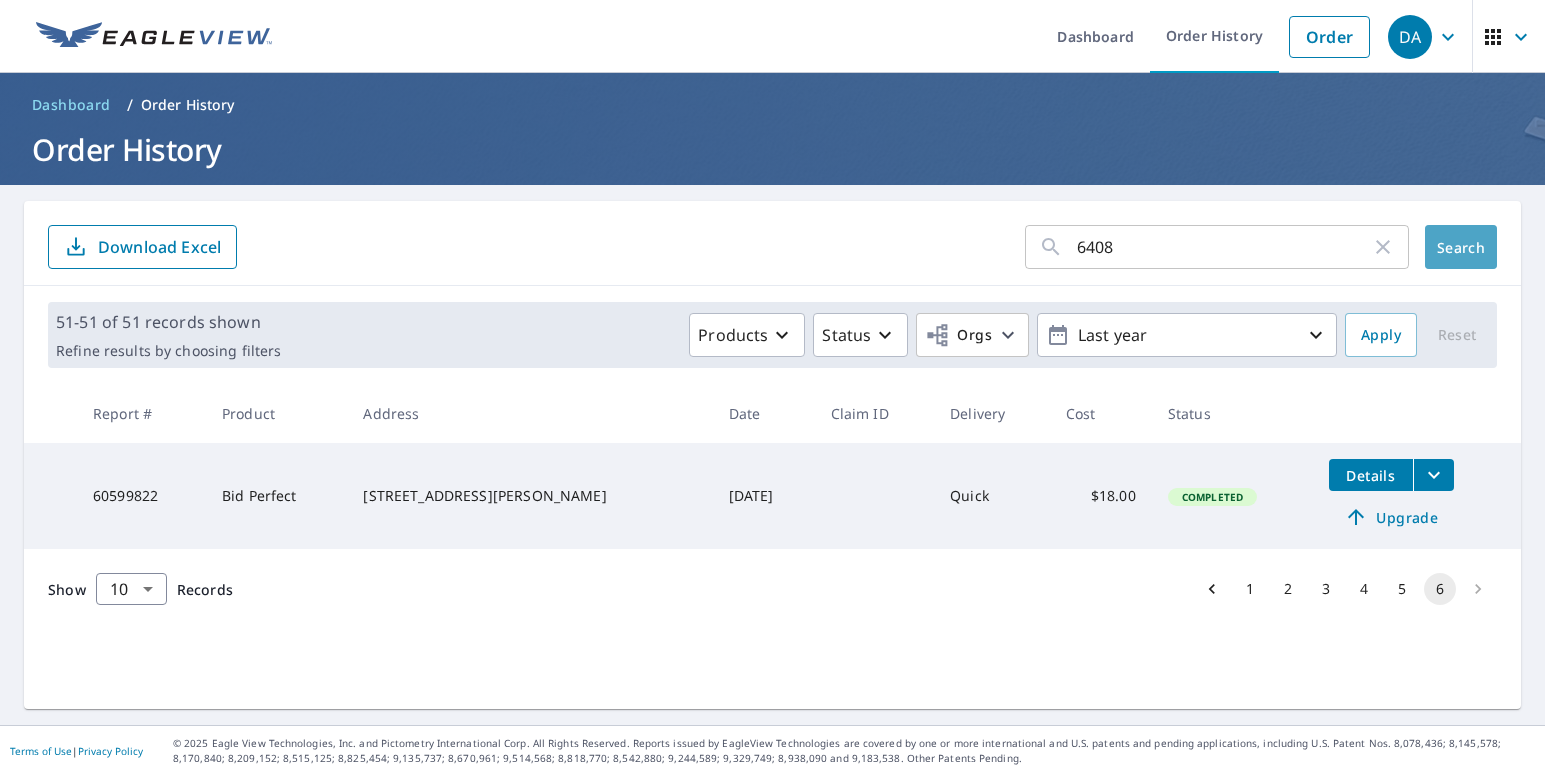 click on "Search" at bounding box center [1461, 247] 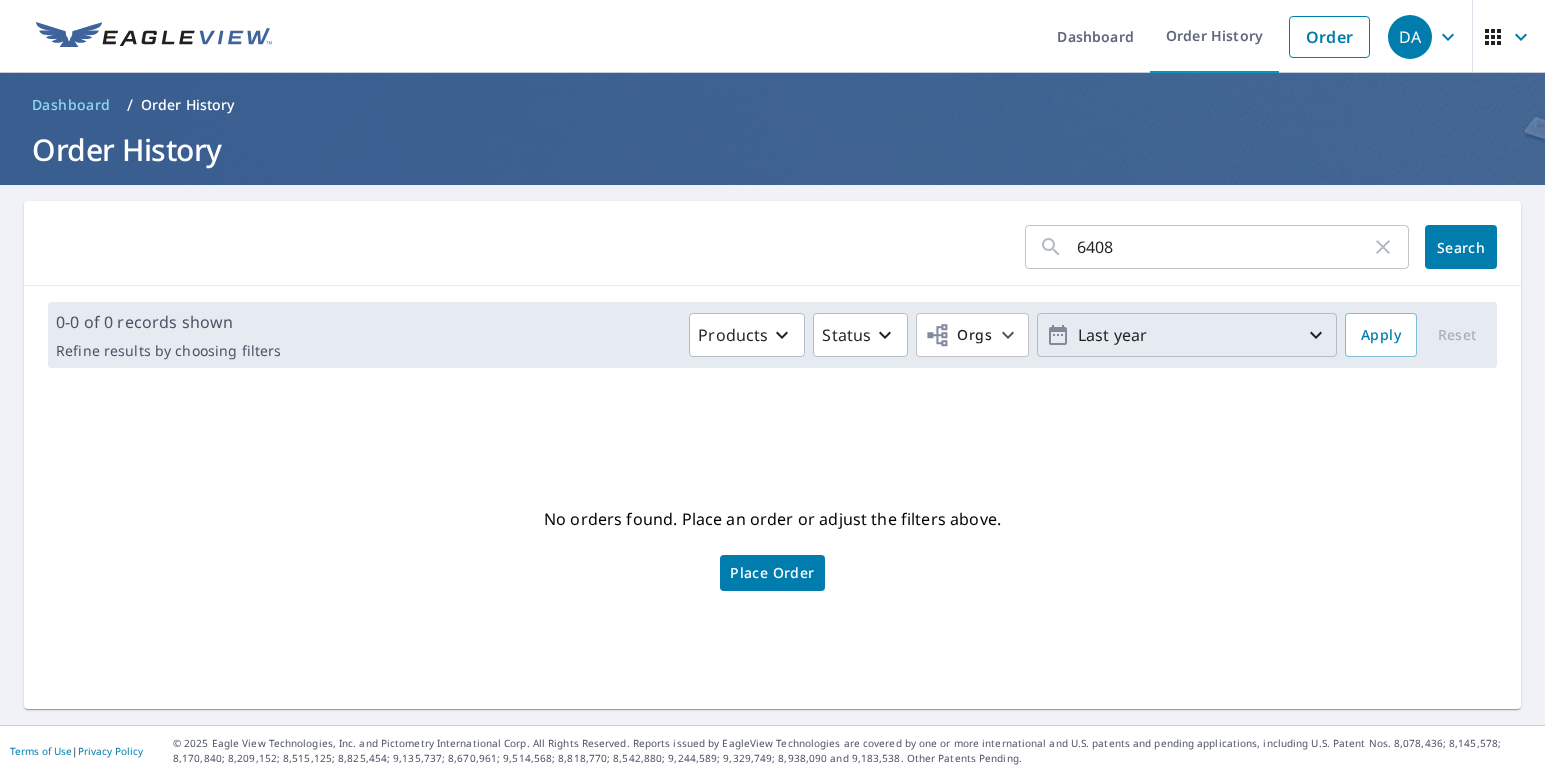 click 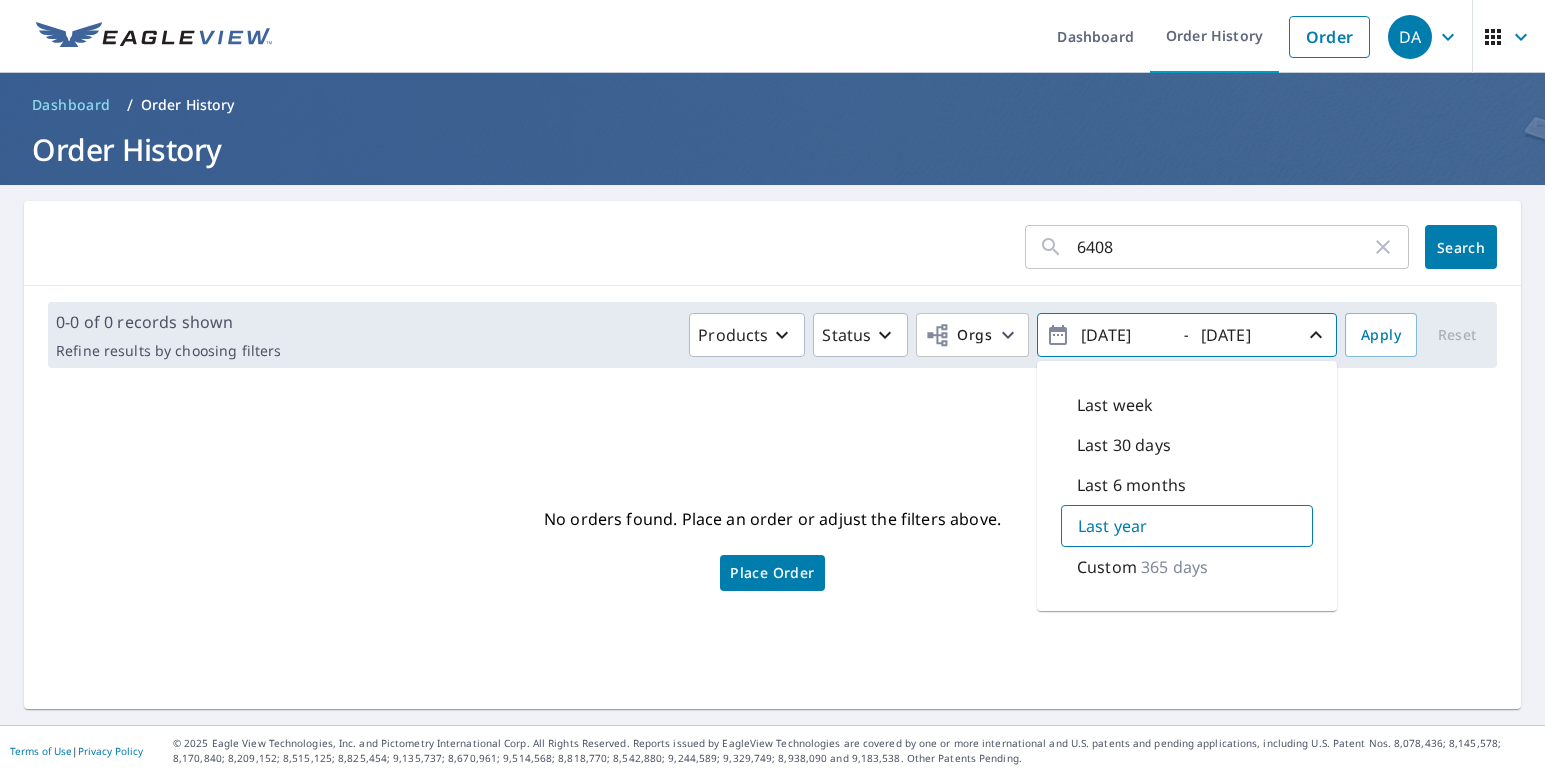 click on "No orders found. Place an order or adjust the filters above. Place Order" at bounding box center (772, 546) 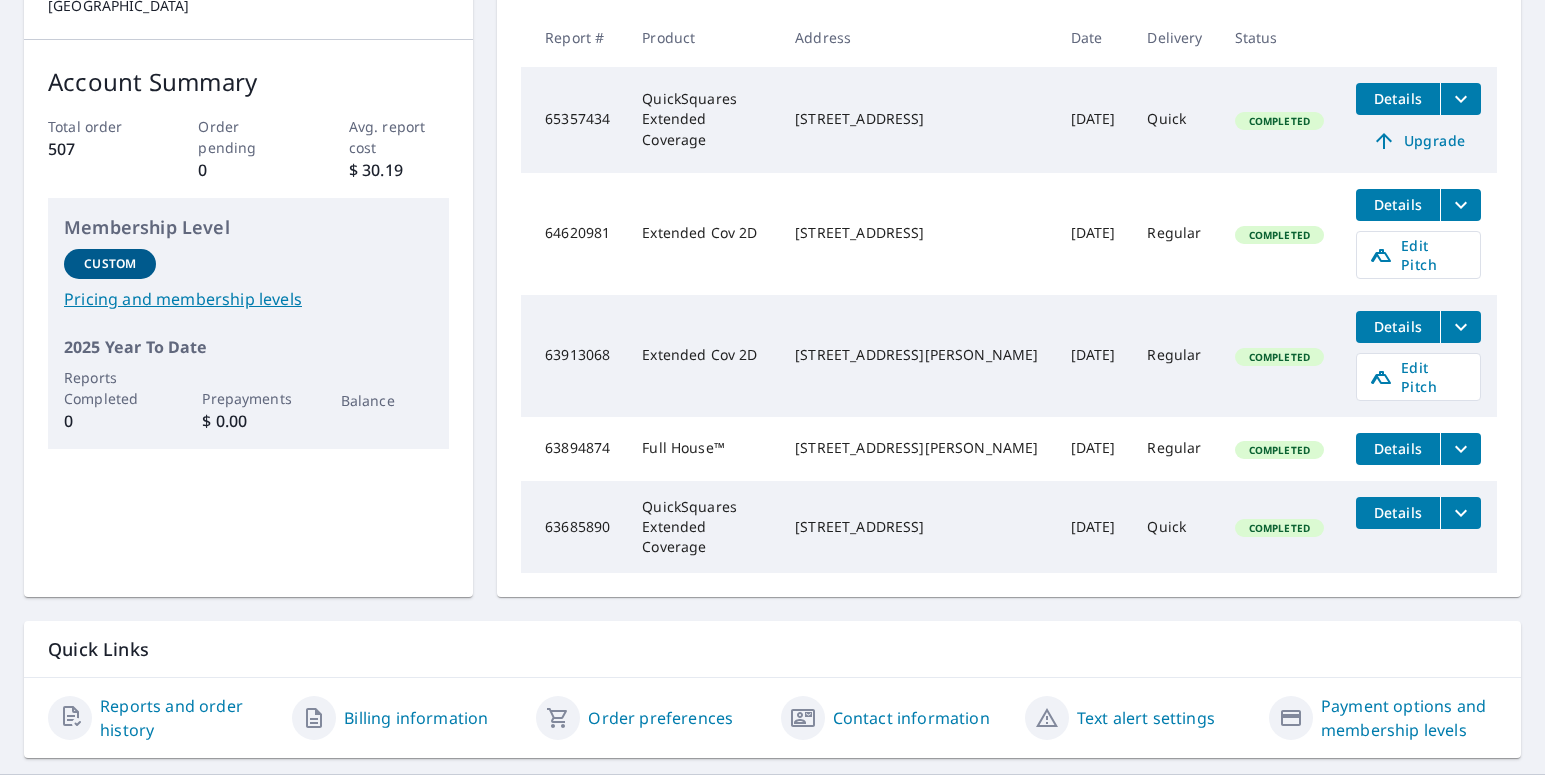 scroll, scrollTop: 279, scrollLeft: 0, axis: vertical 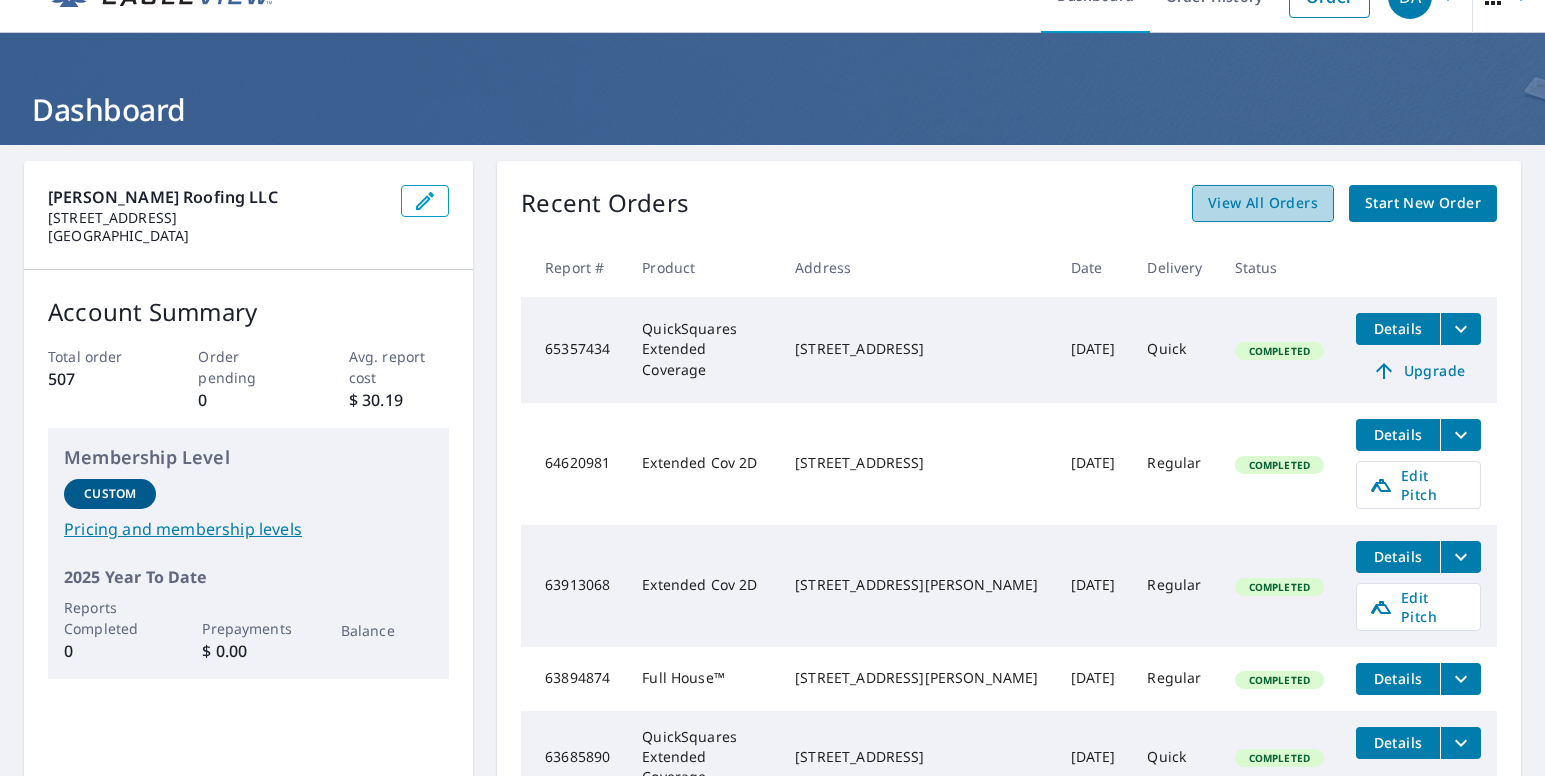 click on "View All Orders" at bounding box center [1263, 203] 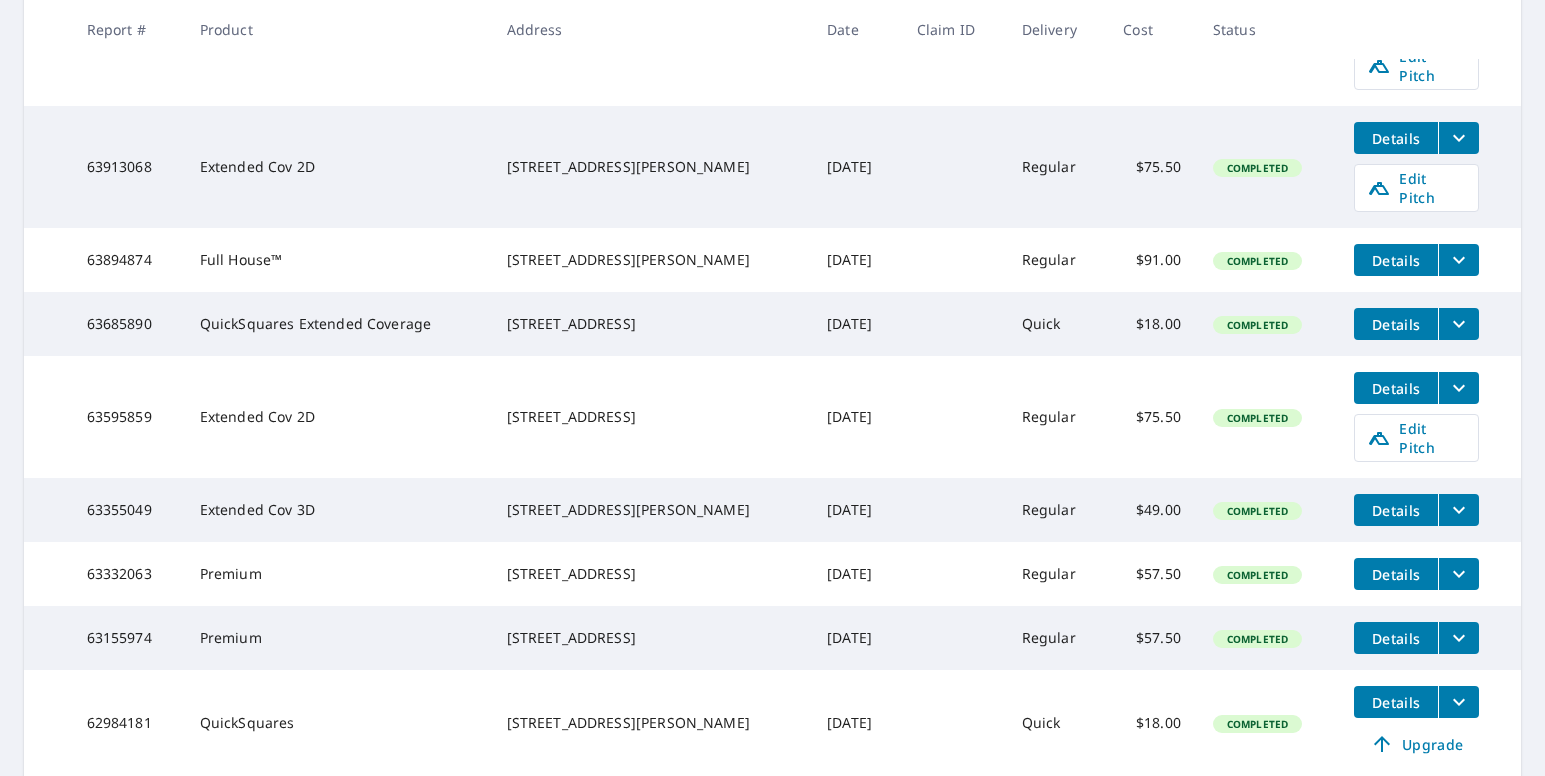 scroll, scrollTop: 710, scrollLeft: 0, axis: vertical 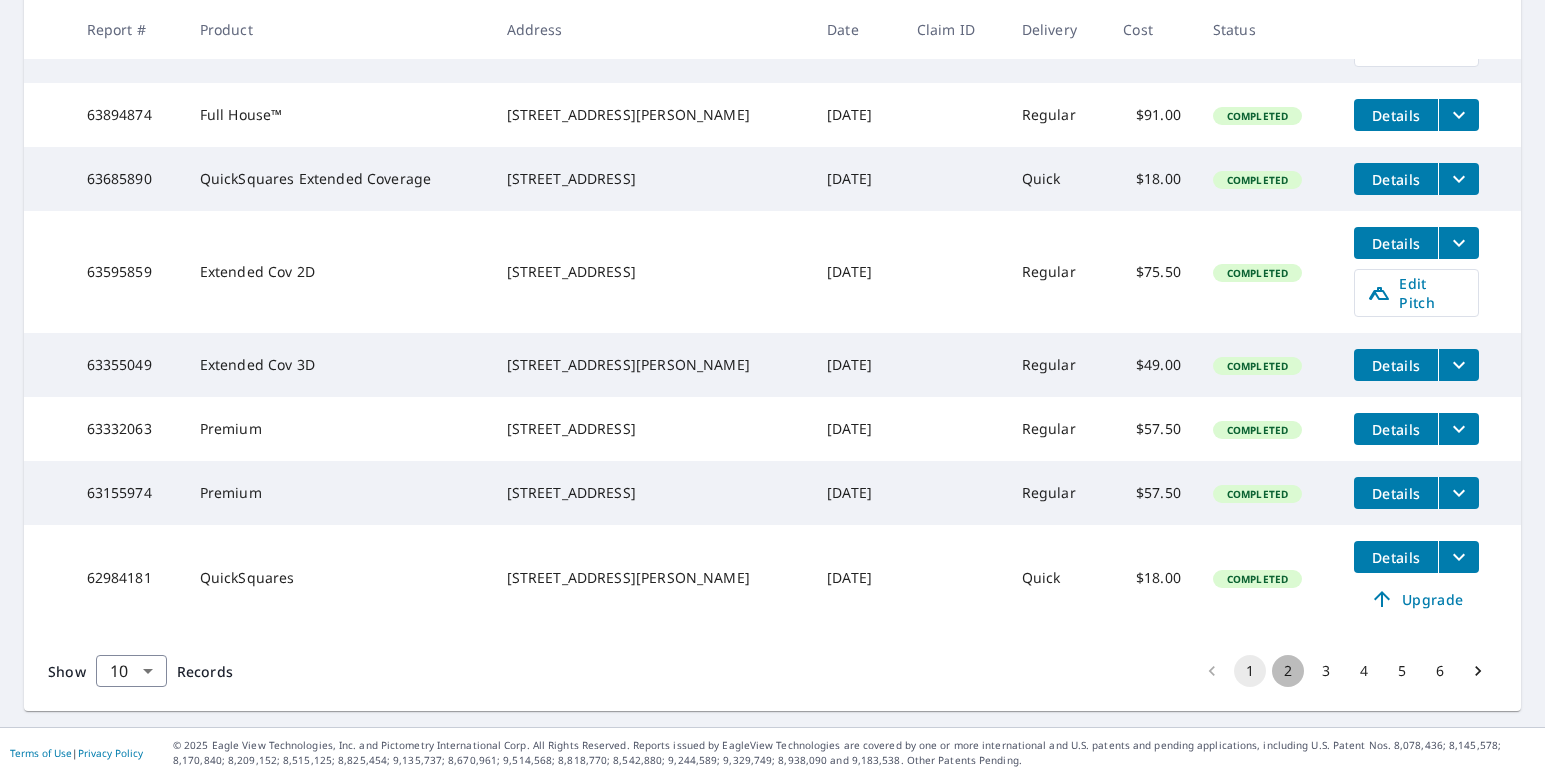 click on "2" at bounding box center [1288, 671] 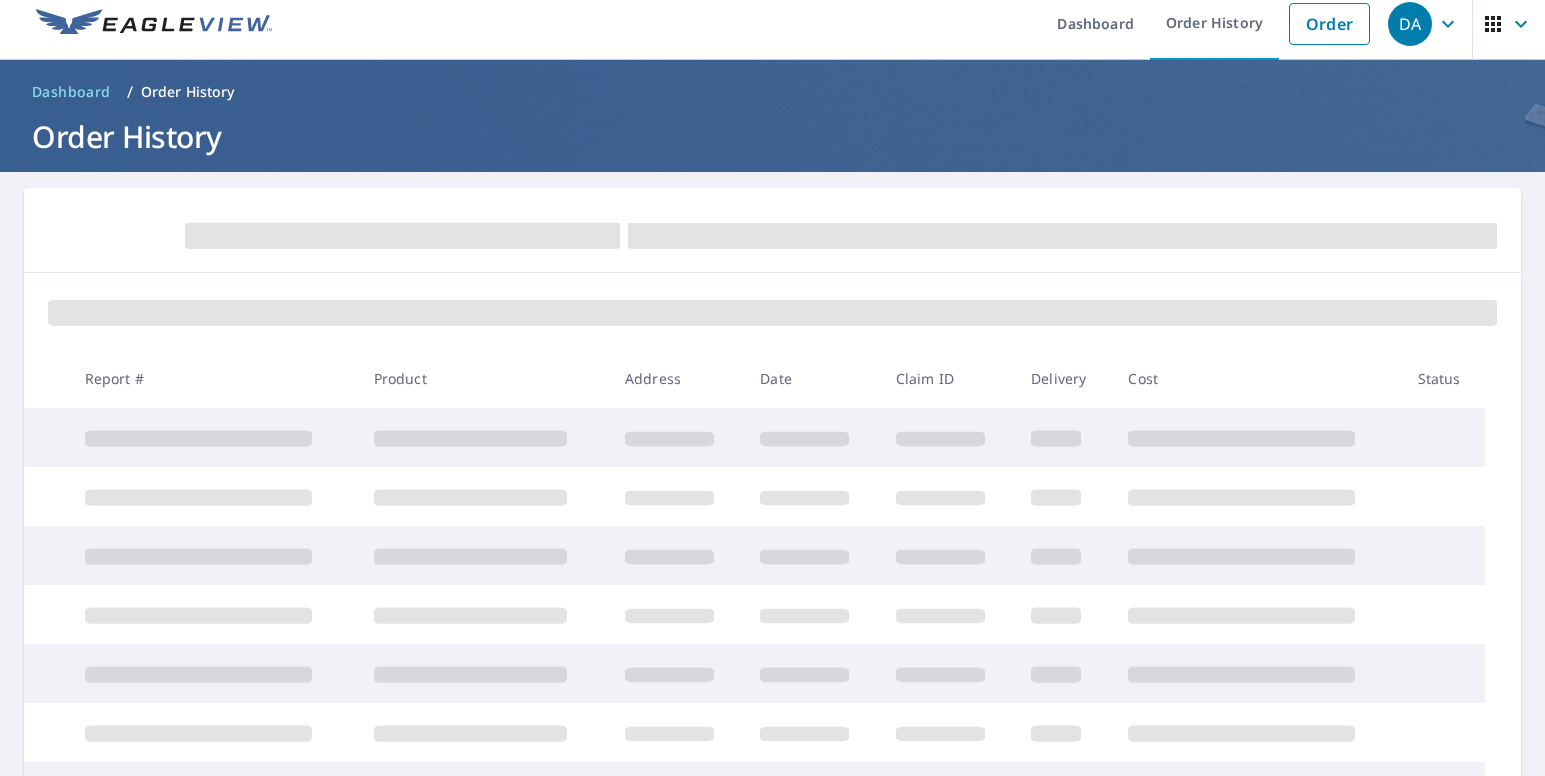 scroll, scrollTop: 0, scrollLeft: 0, axis: both 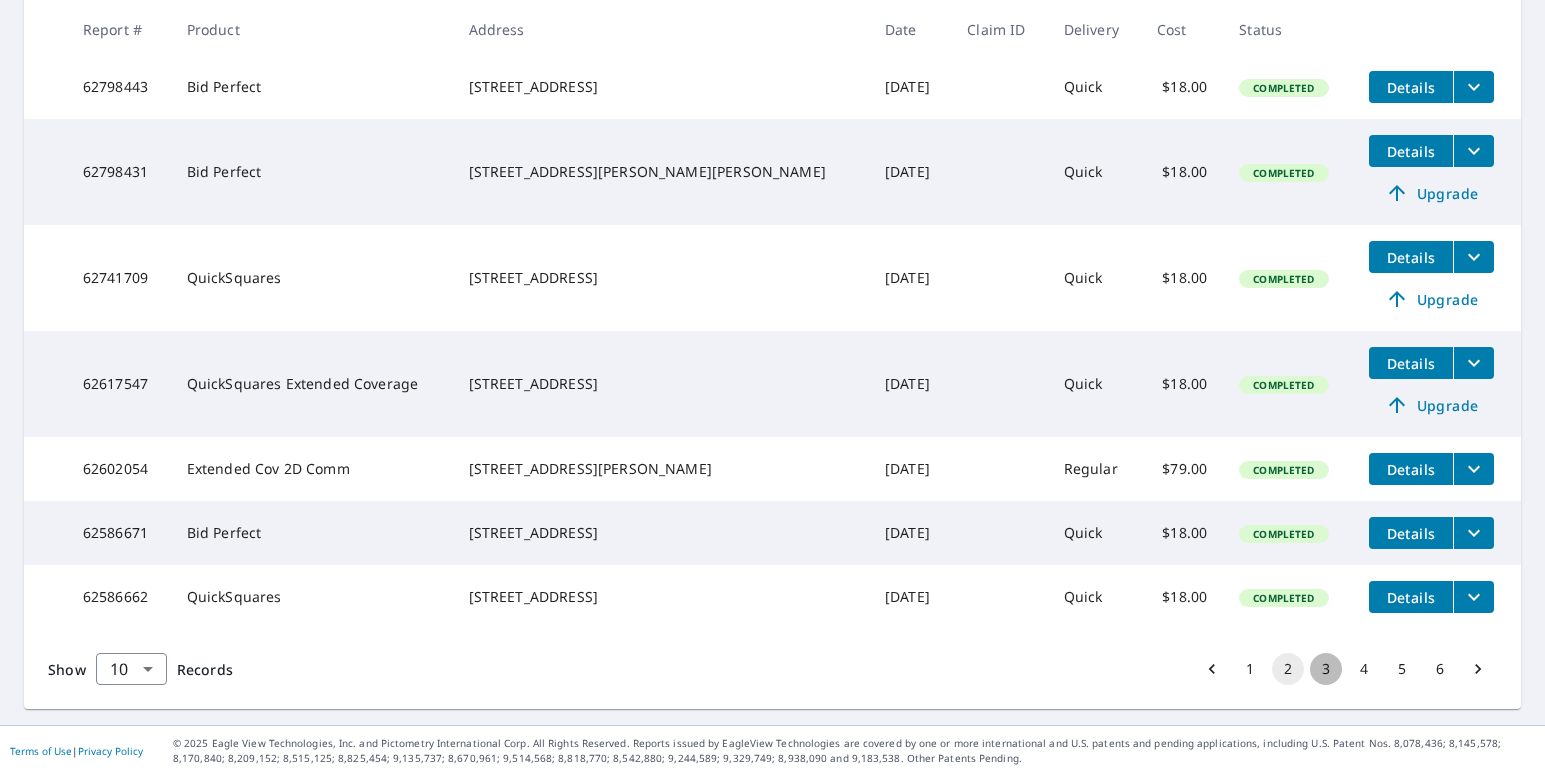 click on "3" at bounding box center (1326, 669) 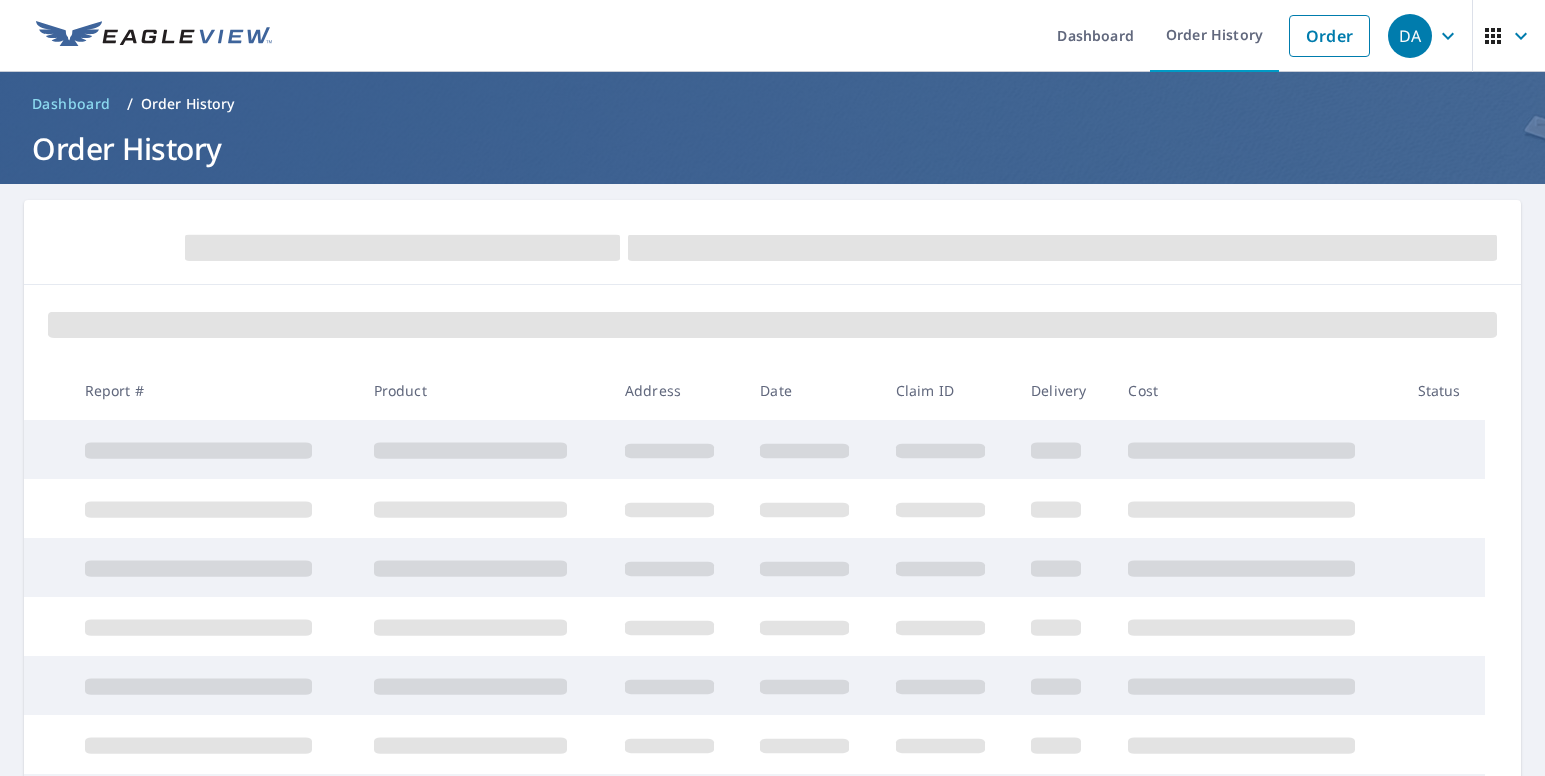 scroll, scrollTop: 0, scrollLeft: 0, axis: both 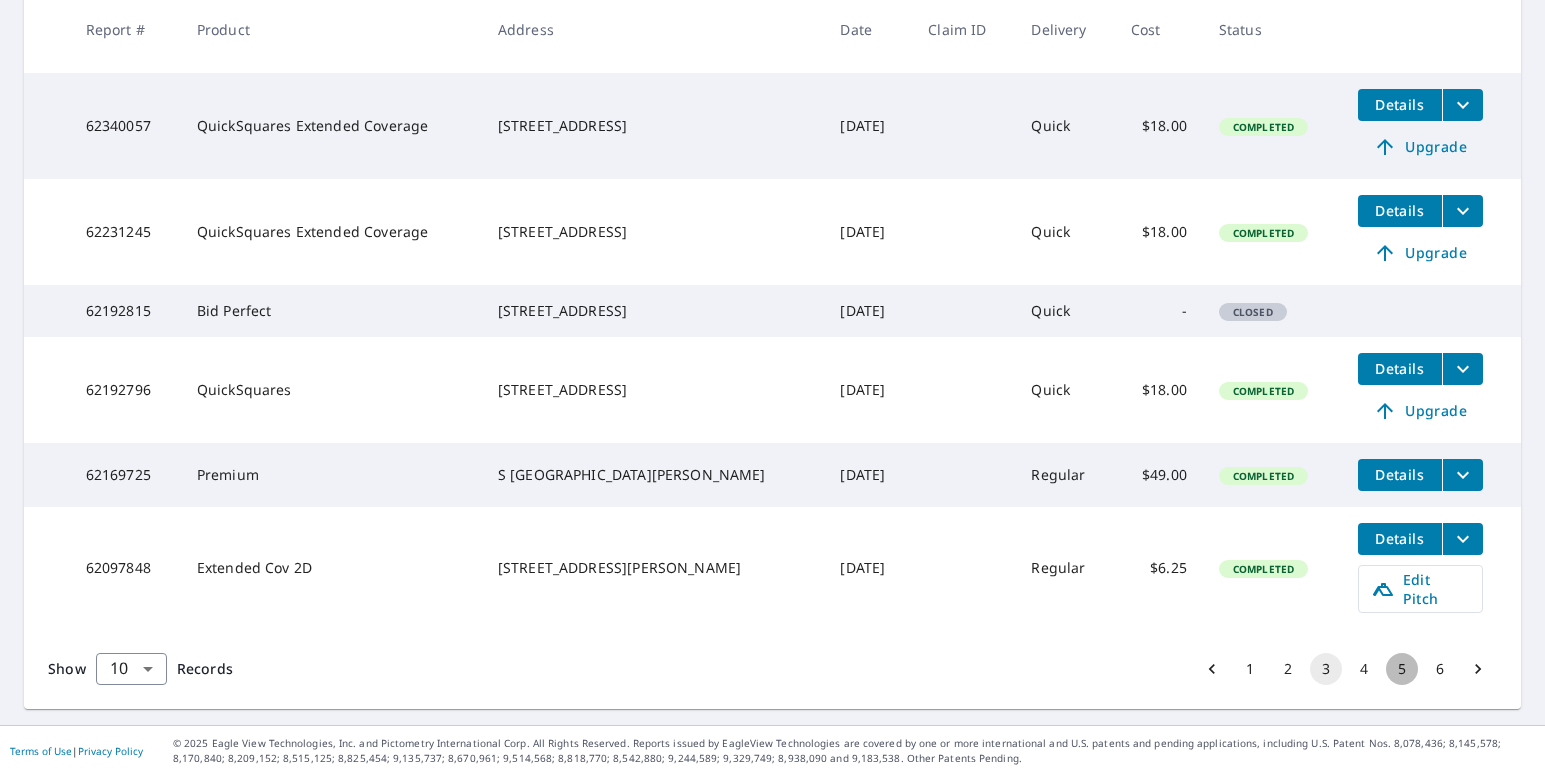 click on "5" at bounding box center (1402, 669) 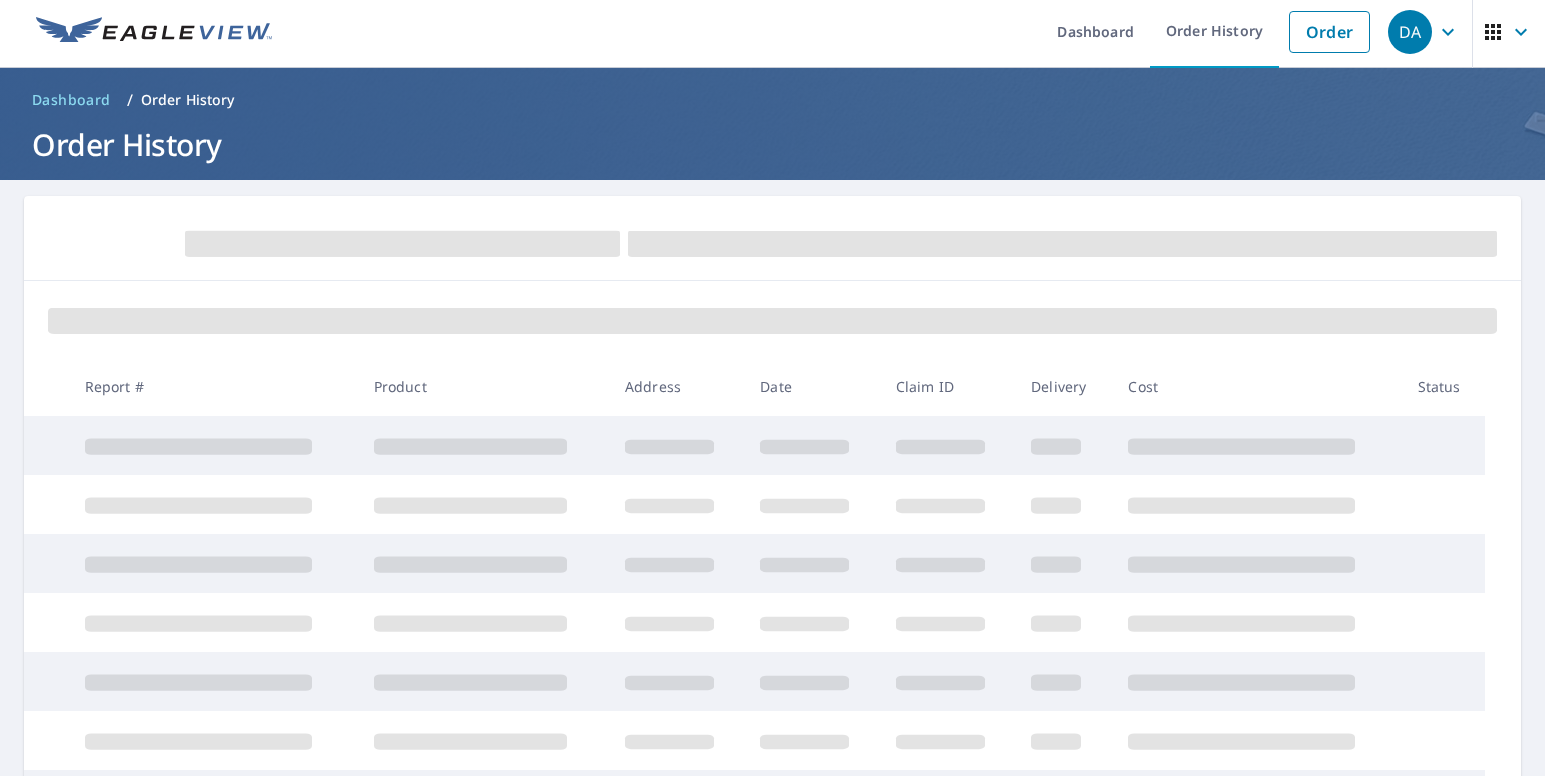 scroll, scrollTop: 0, scrollLeft: 0, axis: both 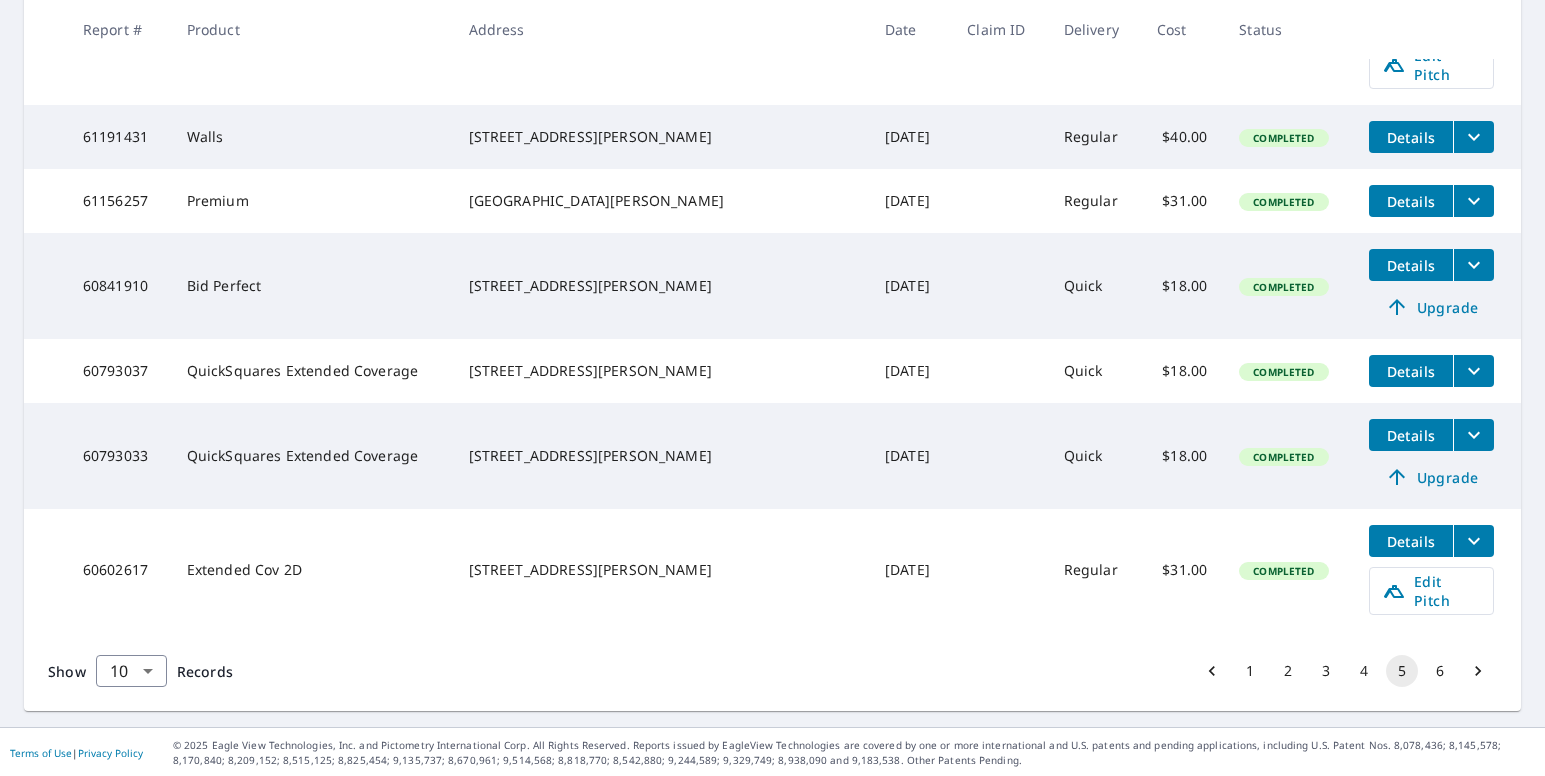 click on "6" at bounding box center [1440, 671] 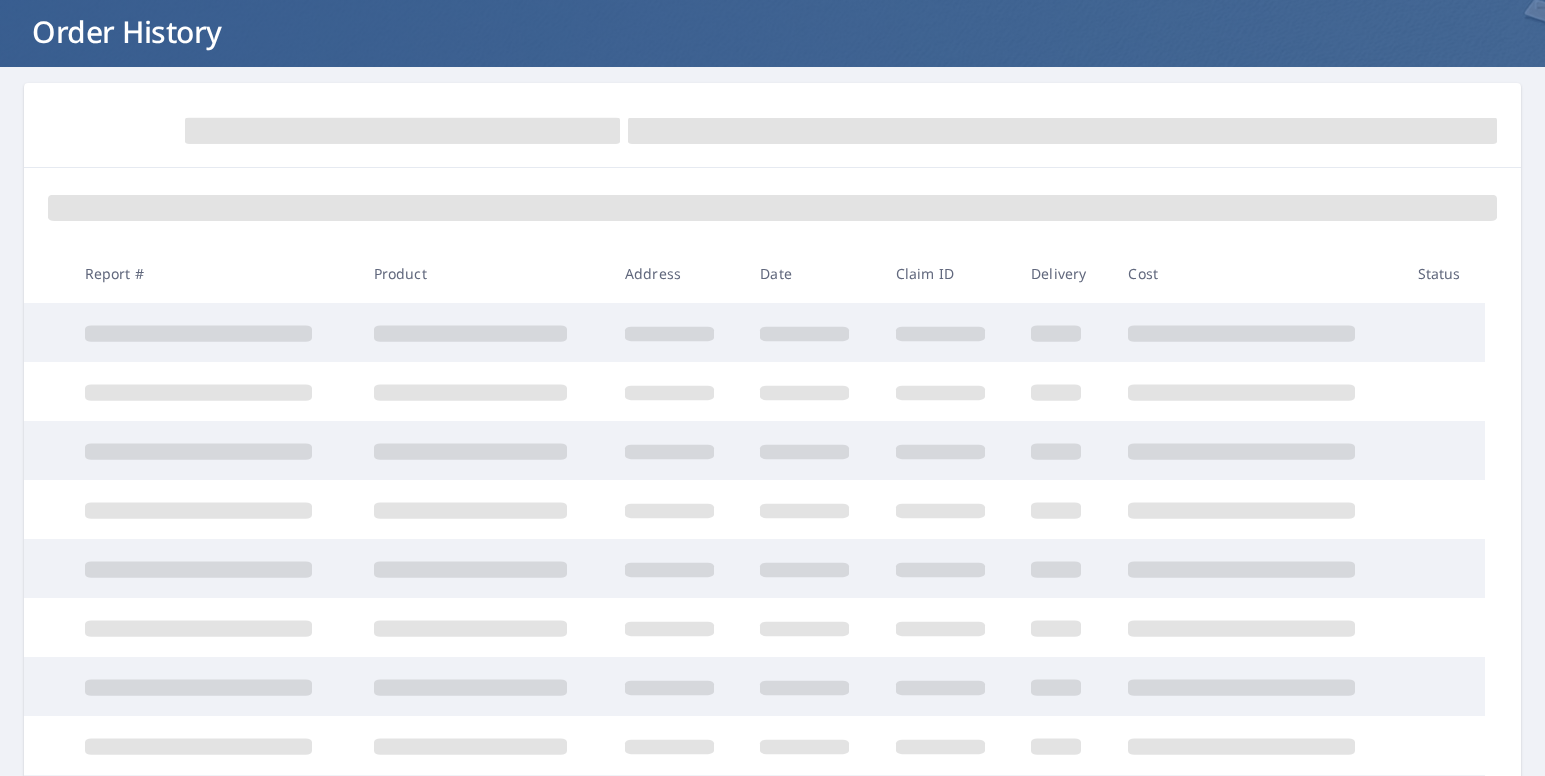 scroll, scrollTop: 0, scrollLeft: 0, axis: both 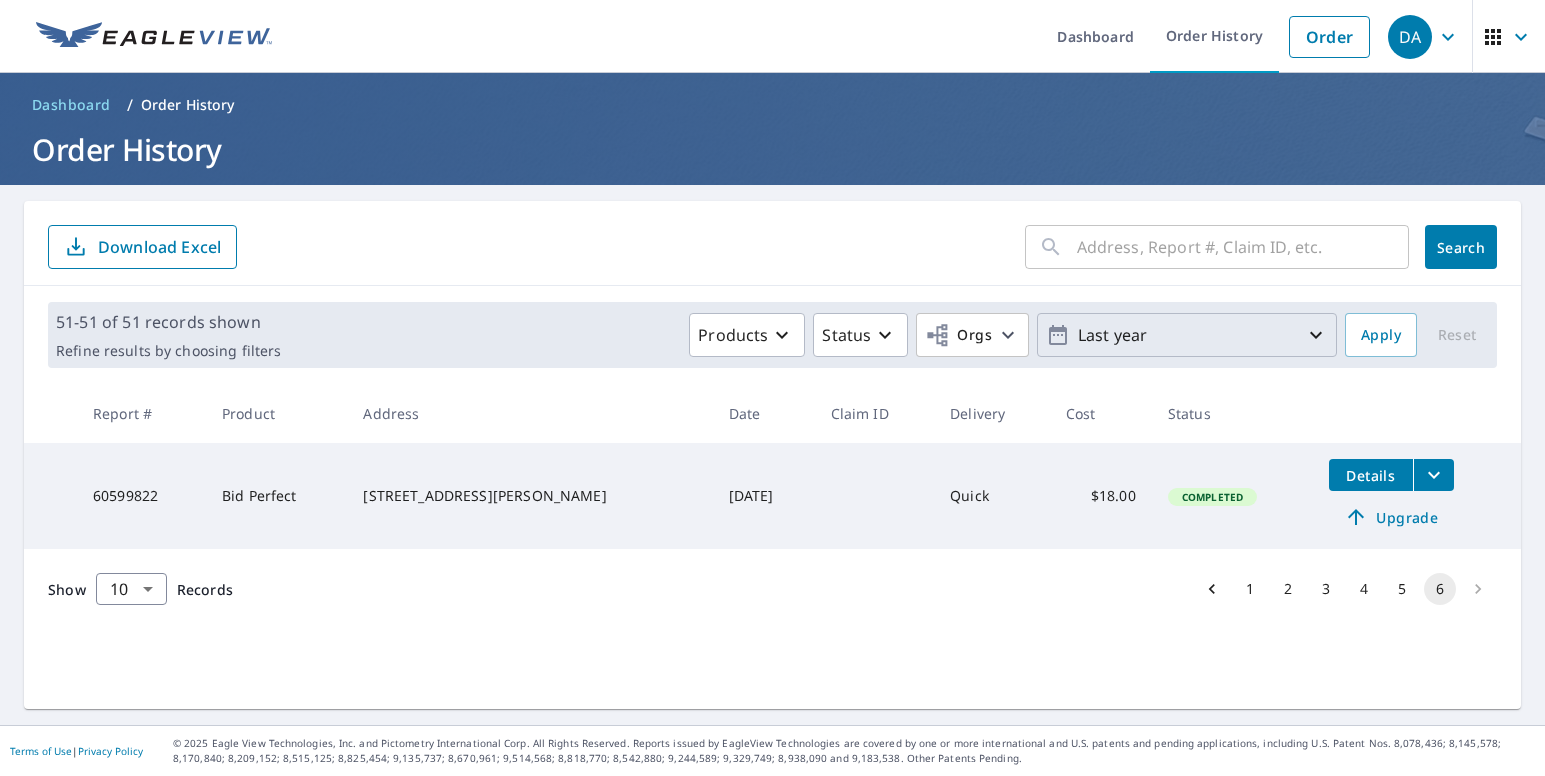 click 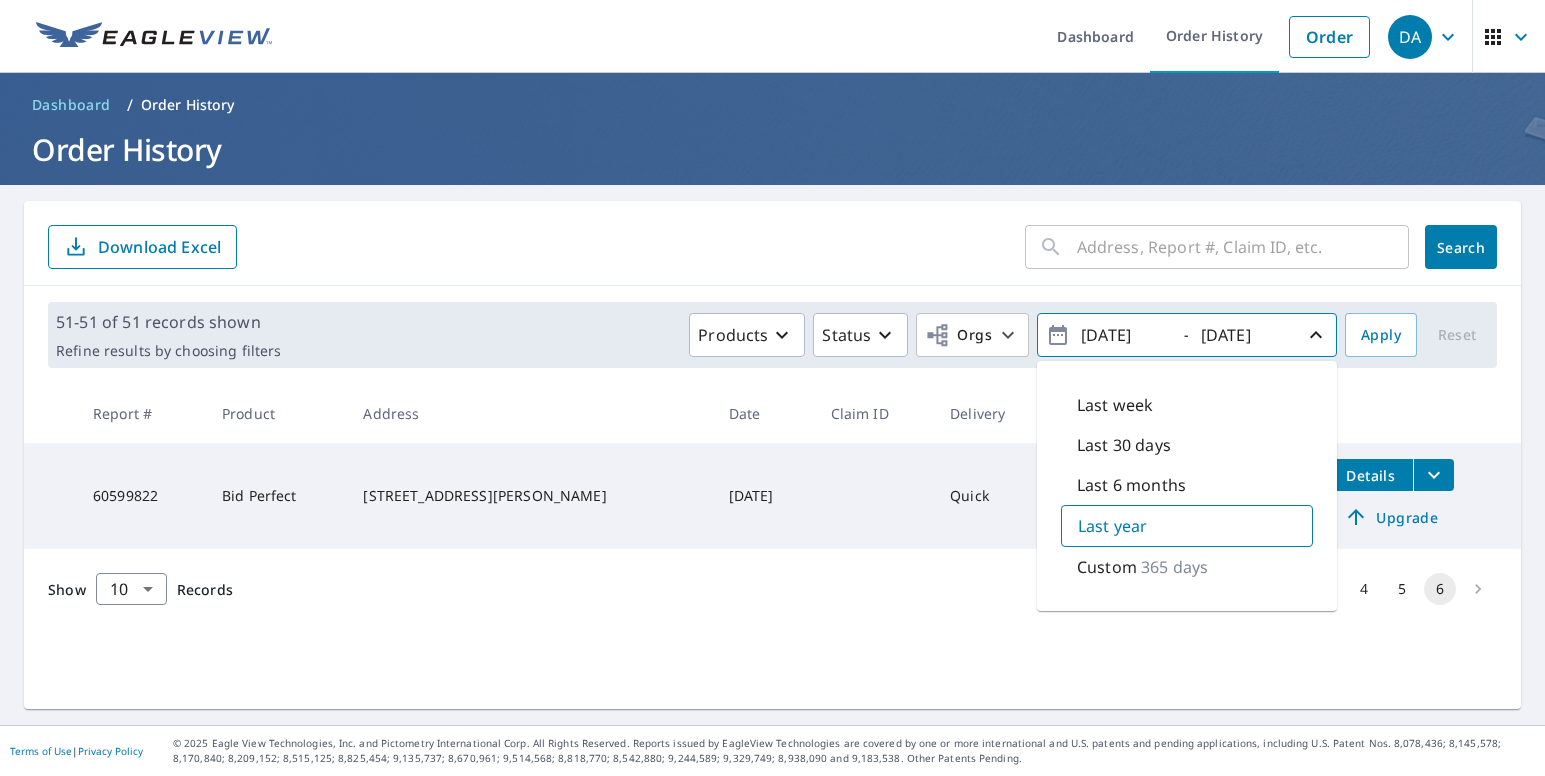 click at bounding box center (1417, 413) 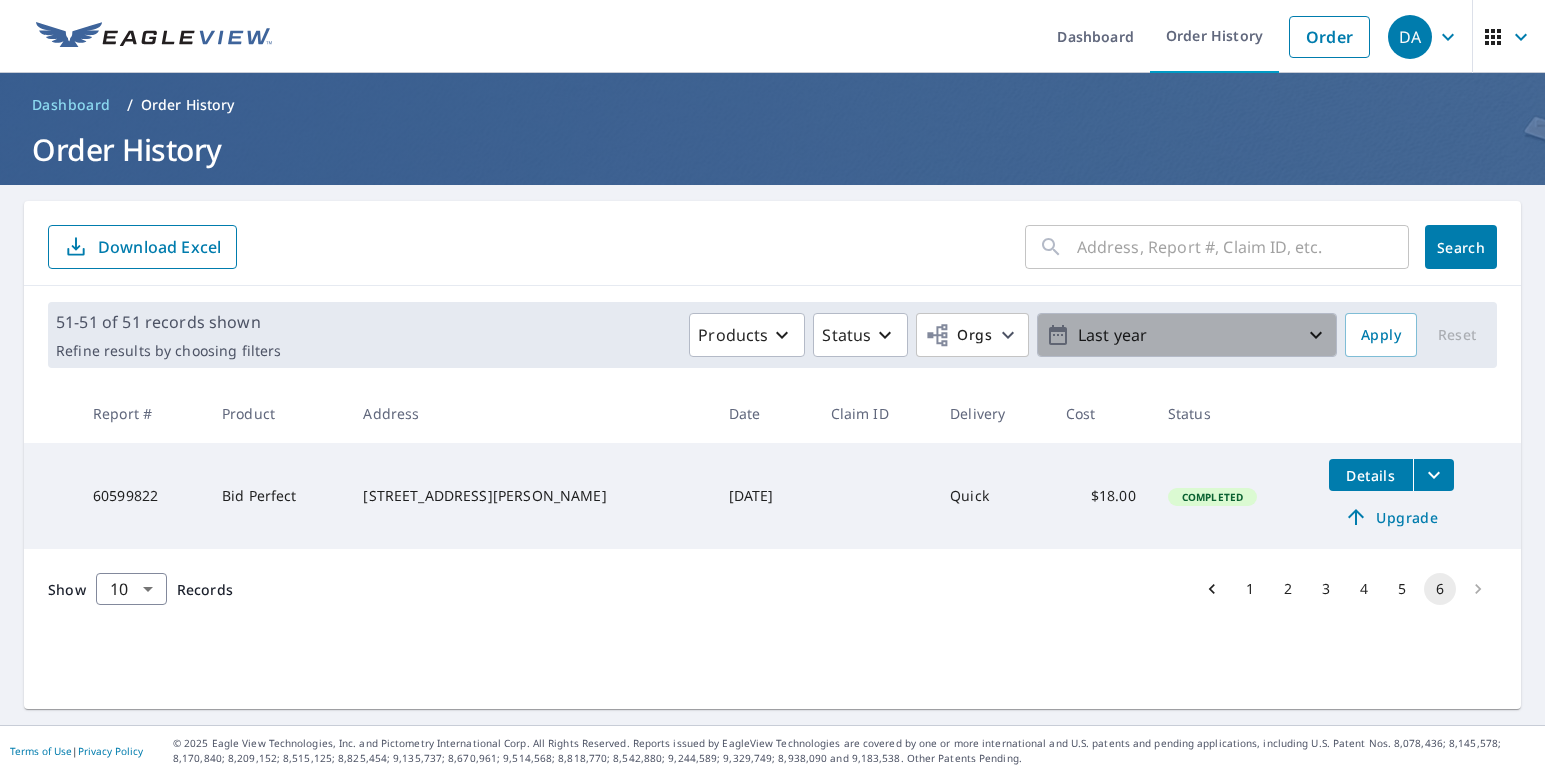 click on "Last year" at bounding box center (1187, 335) 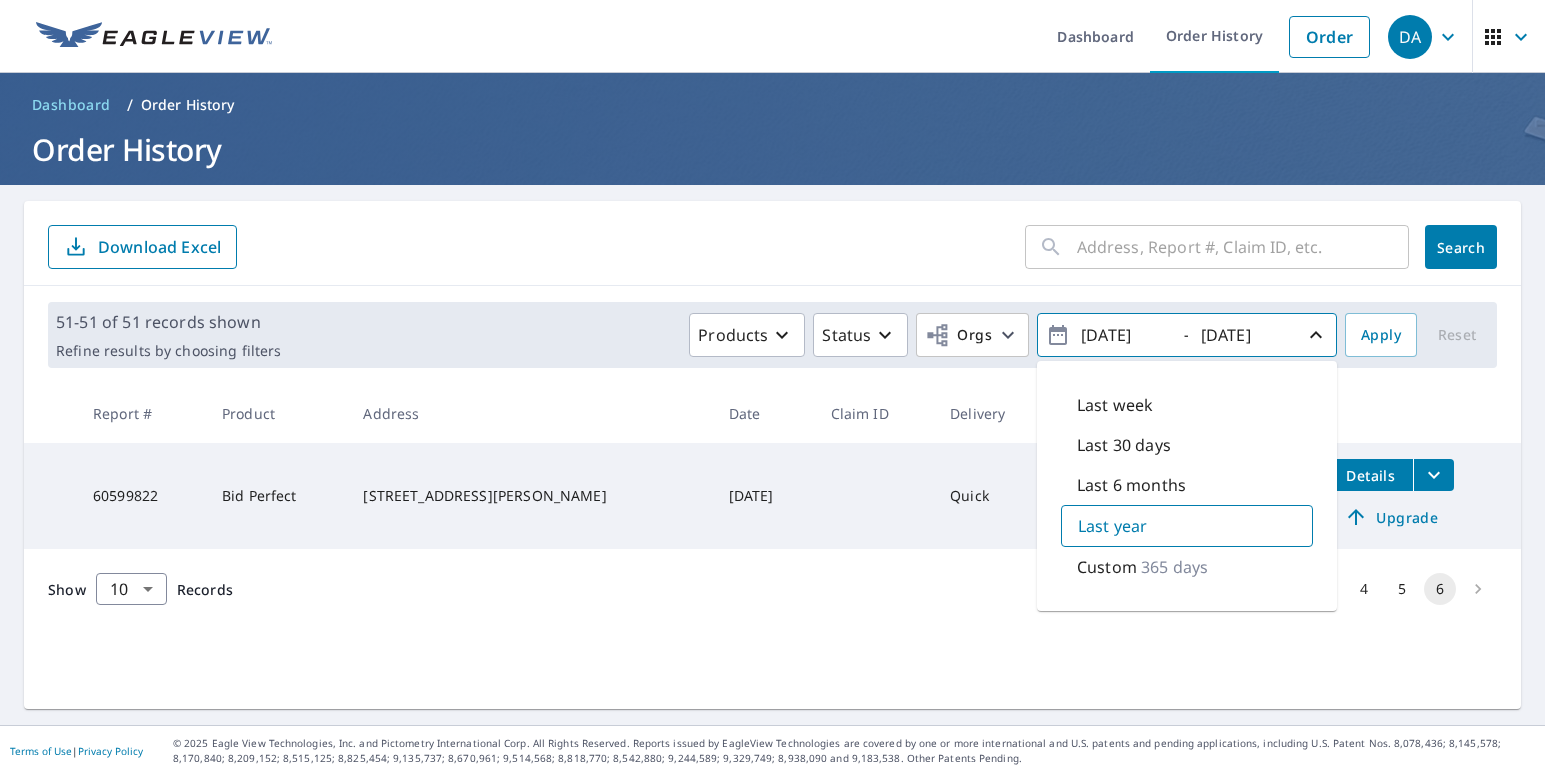 click on "Custom" at bounding box center (1107, 567) 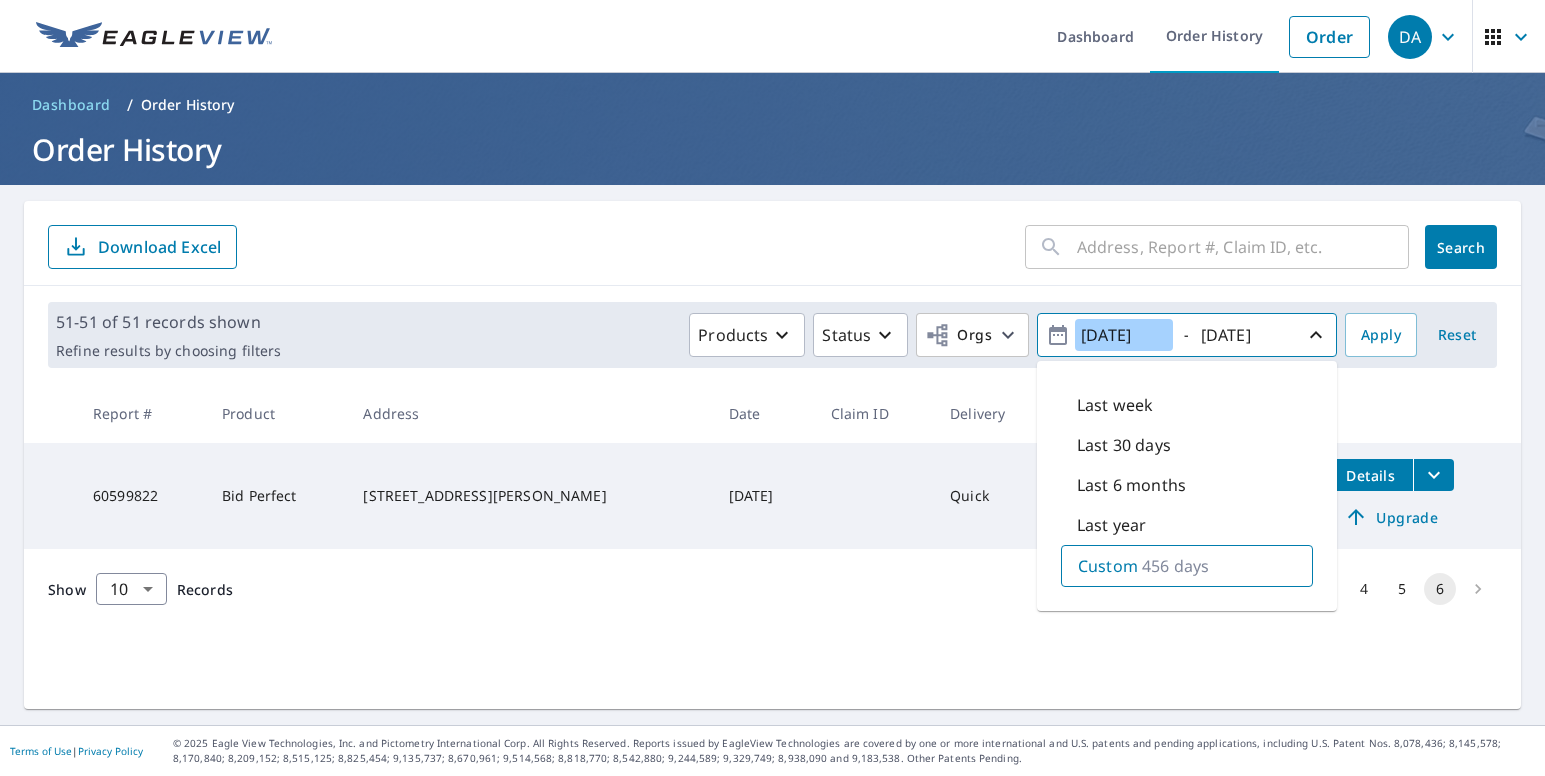 type on "[DATE]" 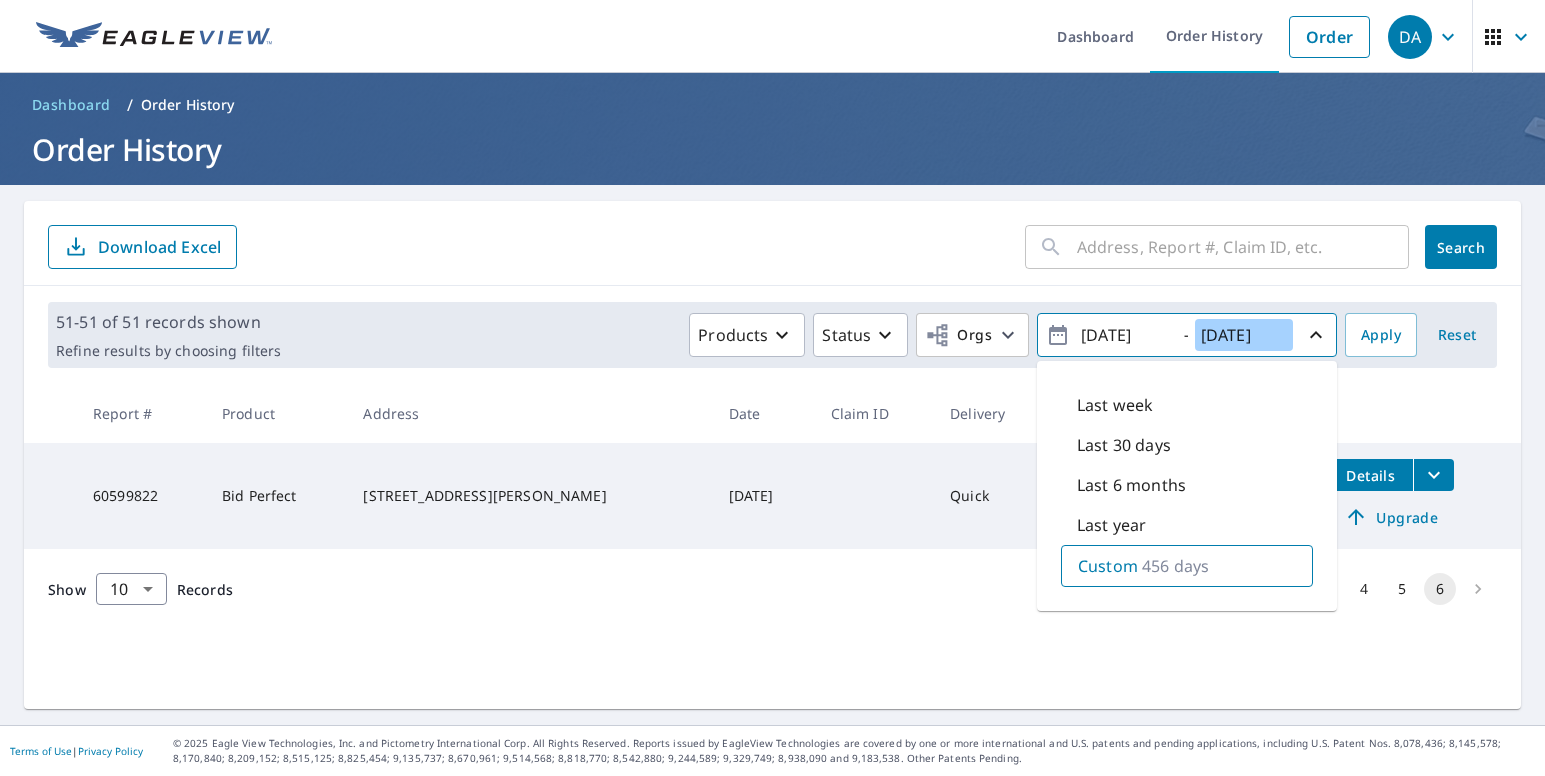 click on "[DATE]" at bounding box center [1244, 335] 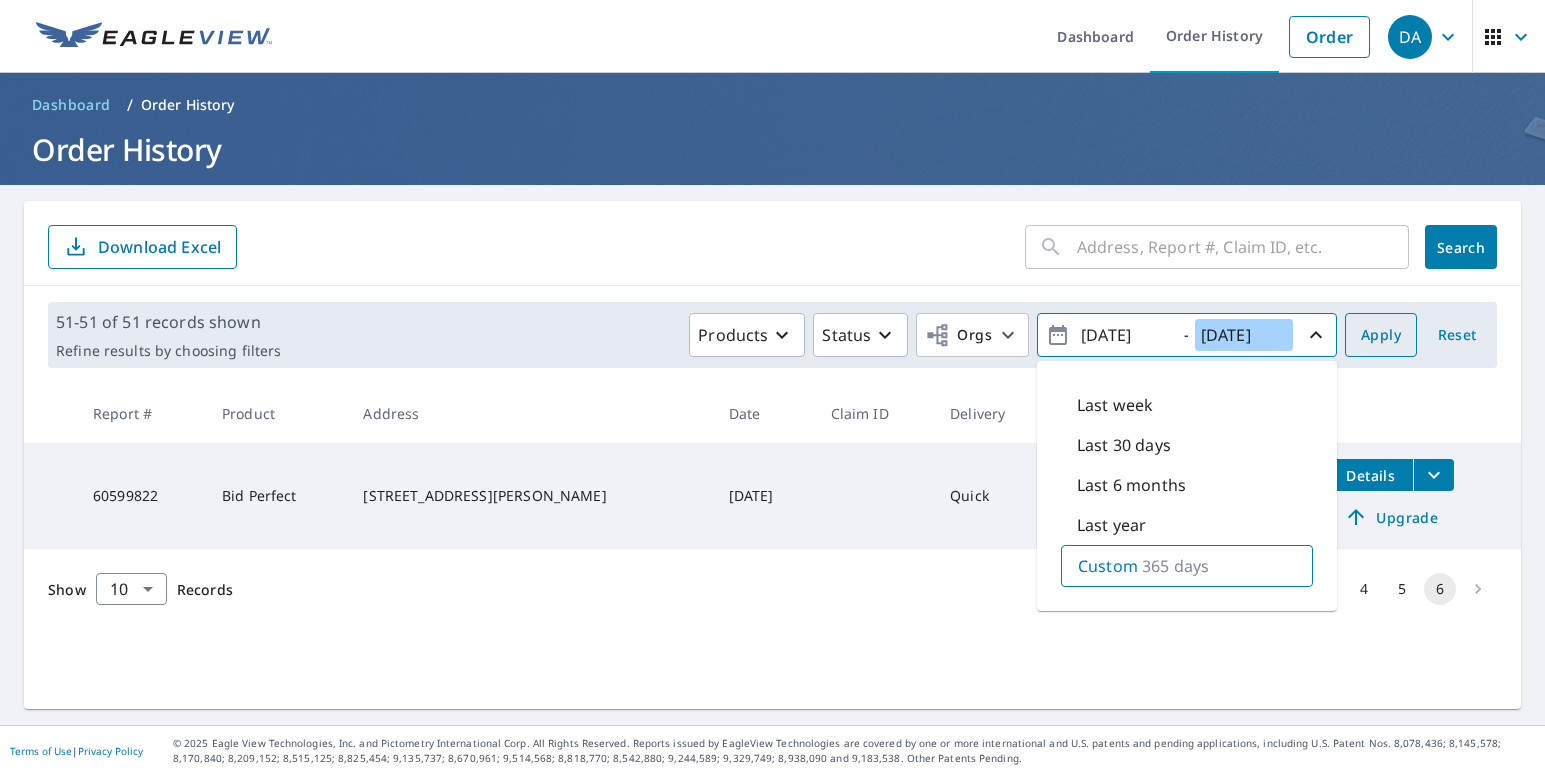 type on "[DATE]" 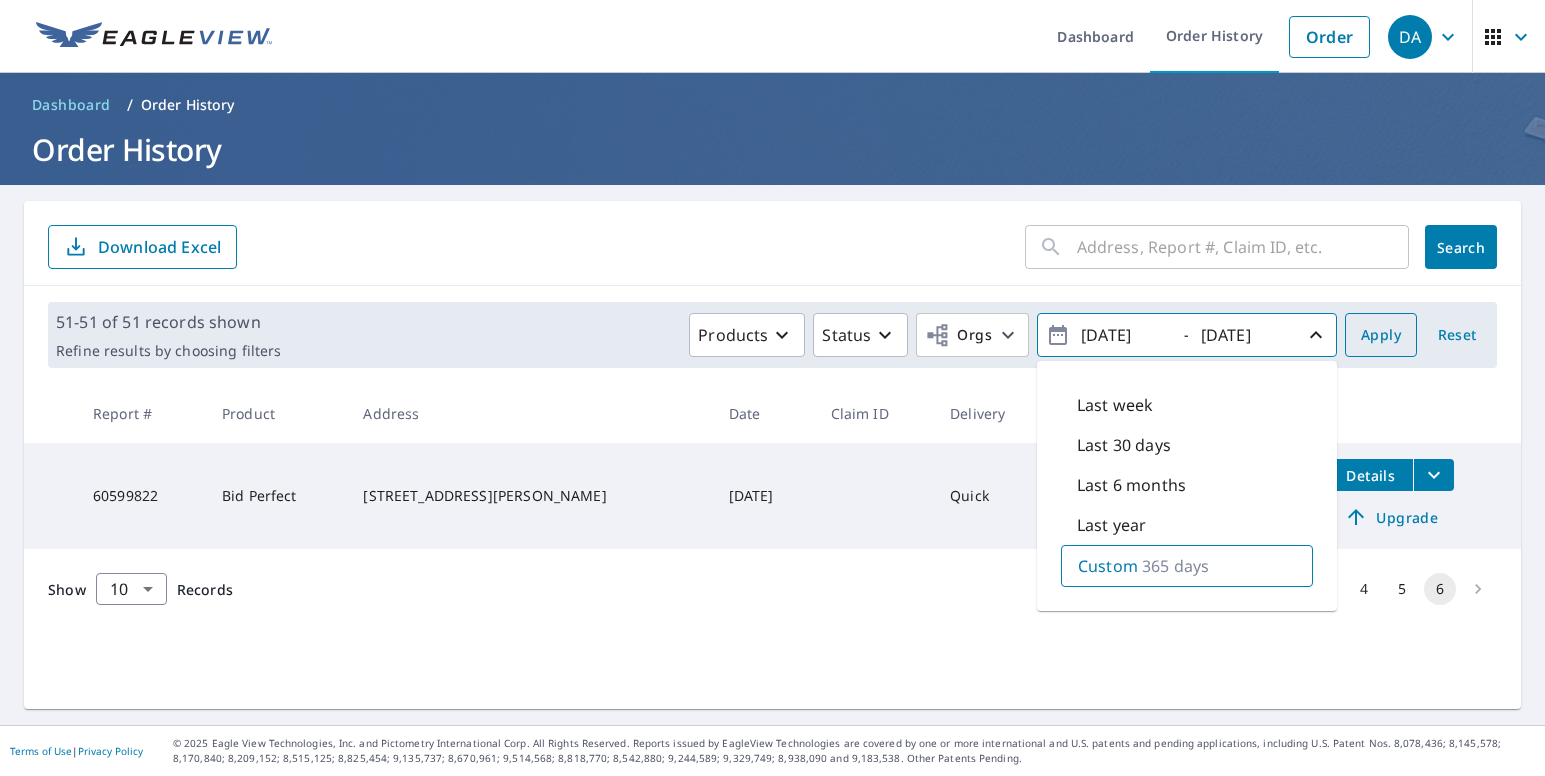 click on "Apply" at bounding box center [1381, 335] 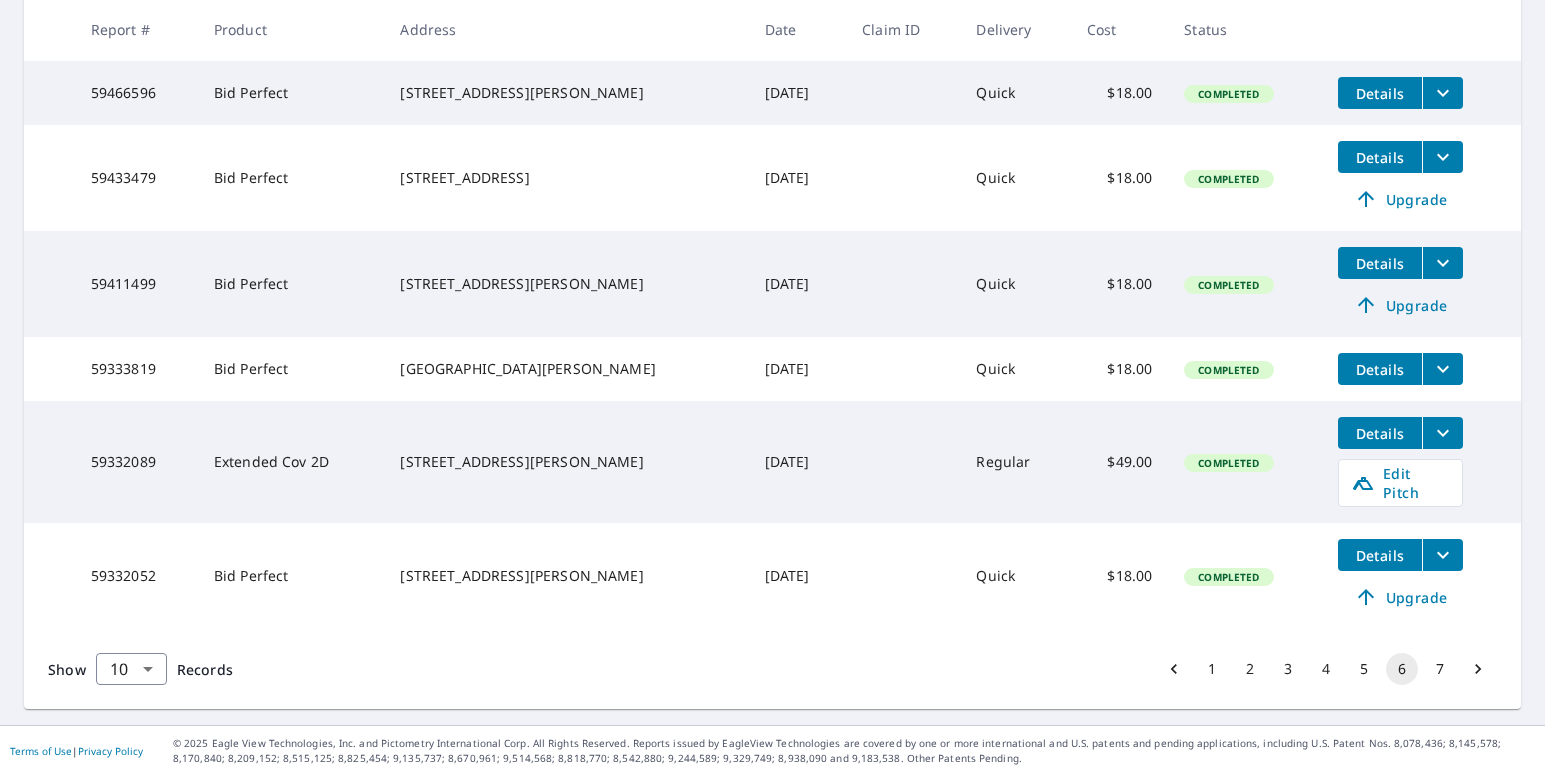 scroll, scrollTop: 760, scrollLeft: 0, axis: vertical 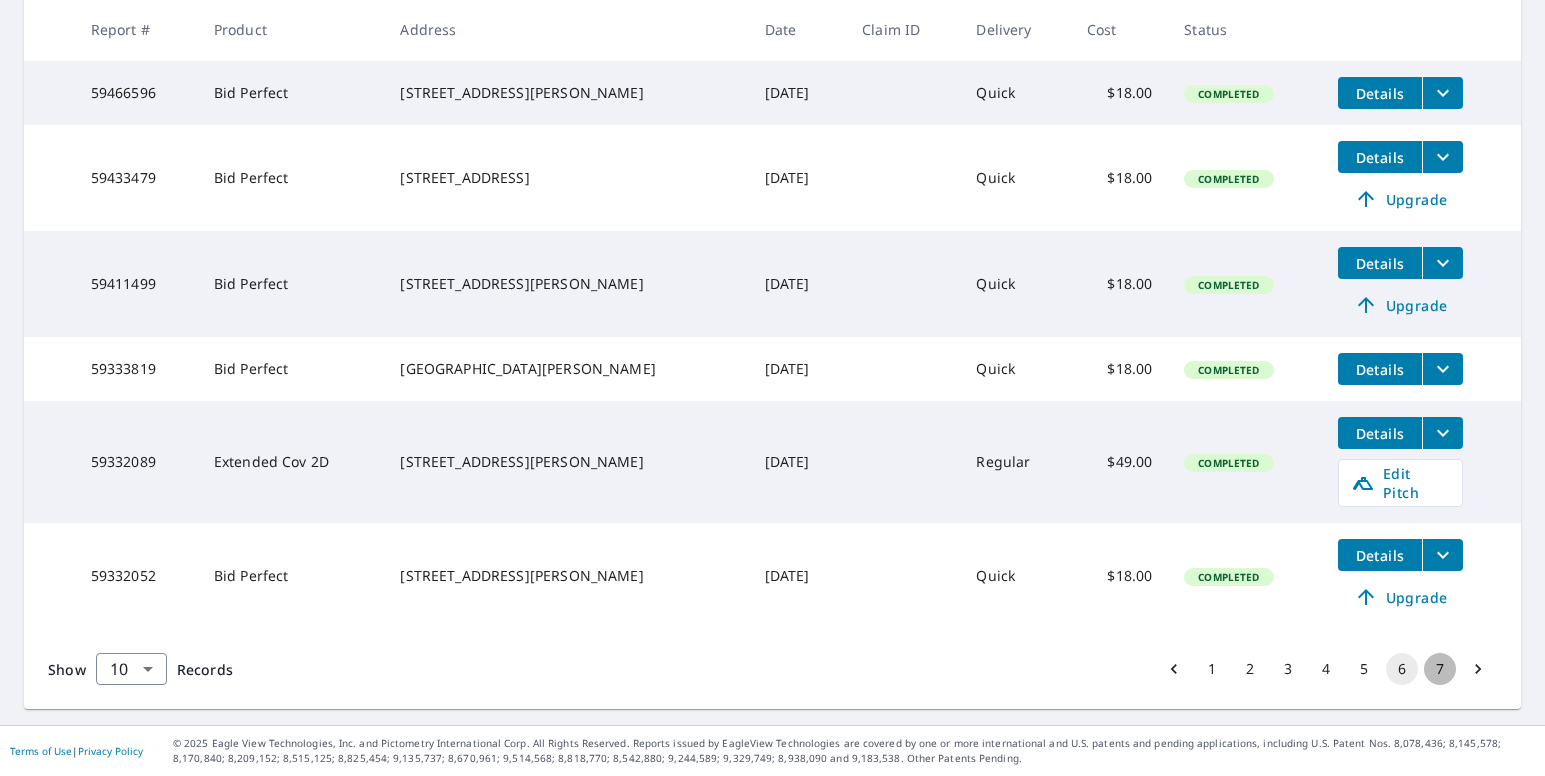 click on "7" at bounding box center [1440, 669] 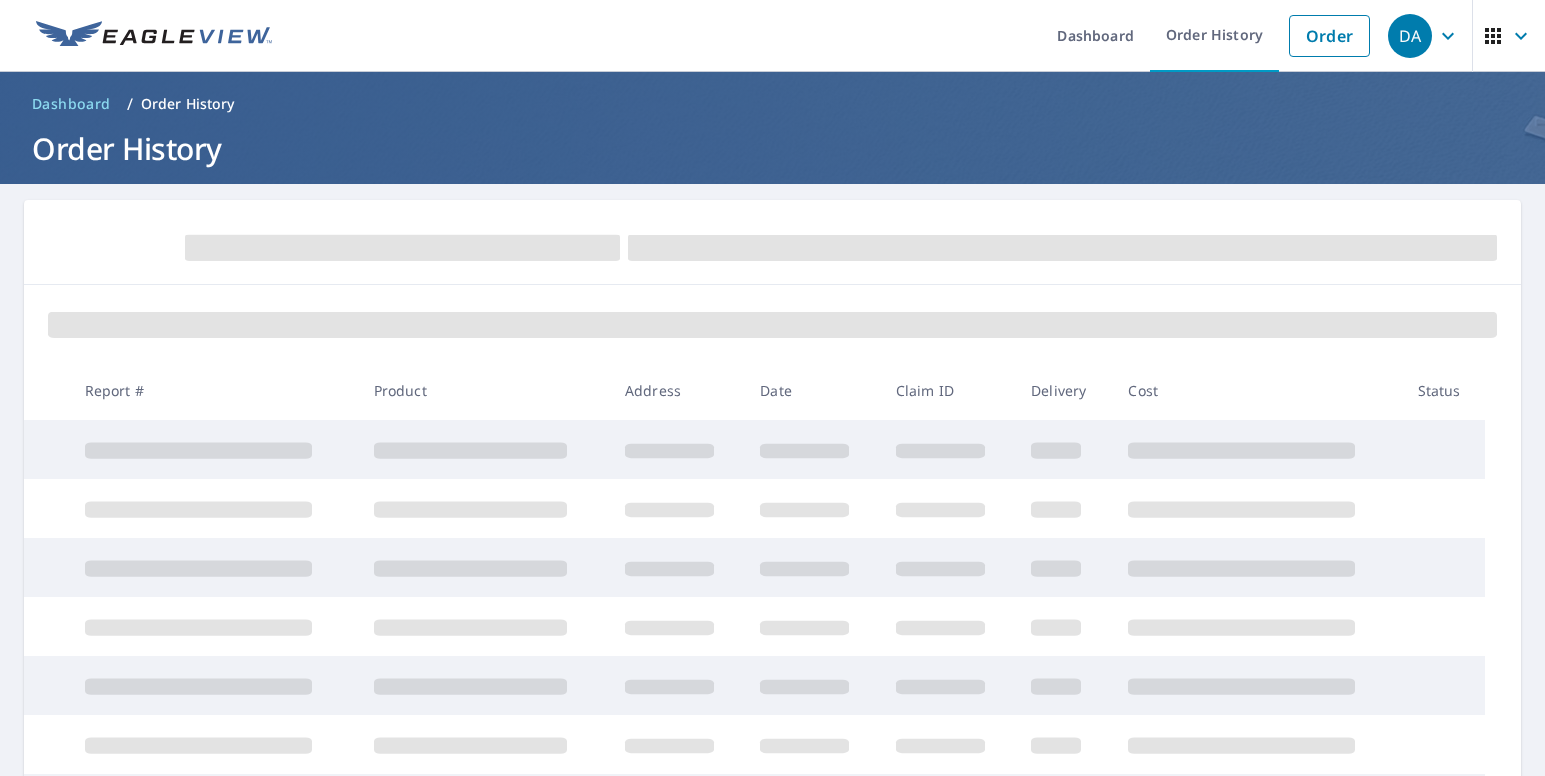 scroll, scrollTop: 0, scrollLeft: 0, axis: both 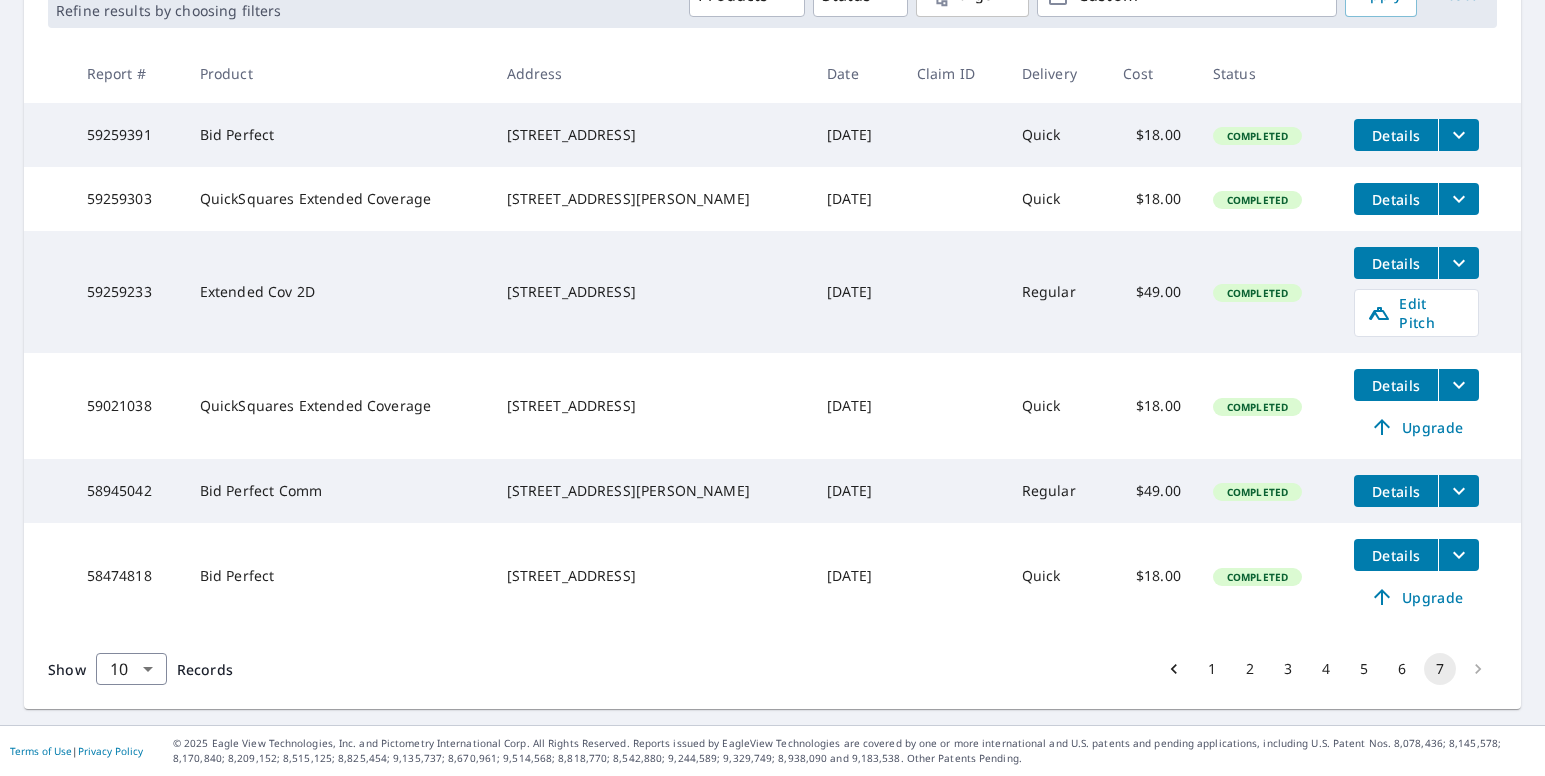 click at bounding box center [1478, 669] 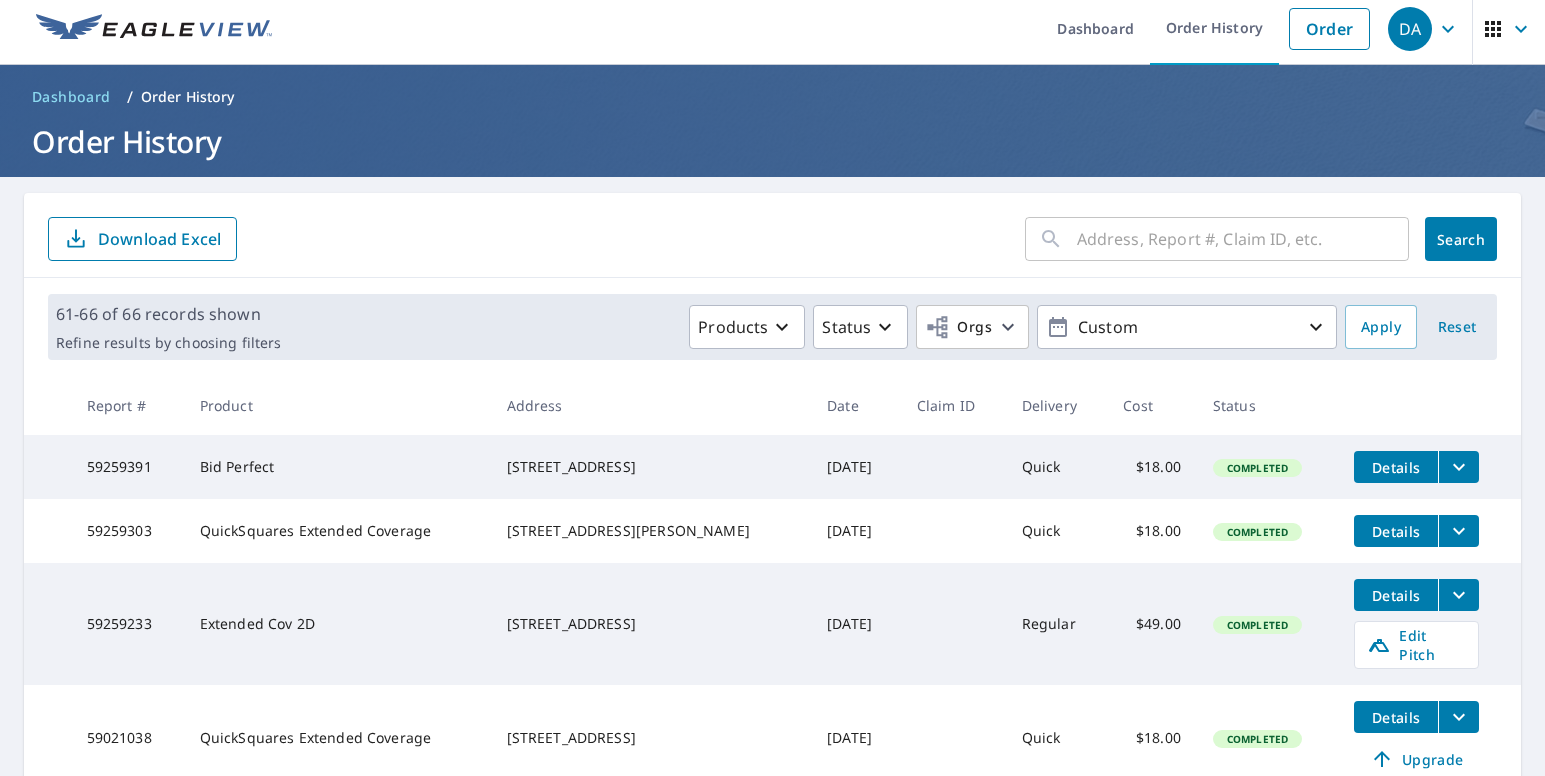 scroll, scrollTop: 0, scrollLeft: 0, axis: both 